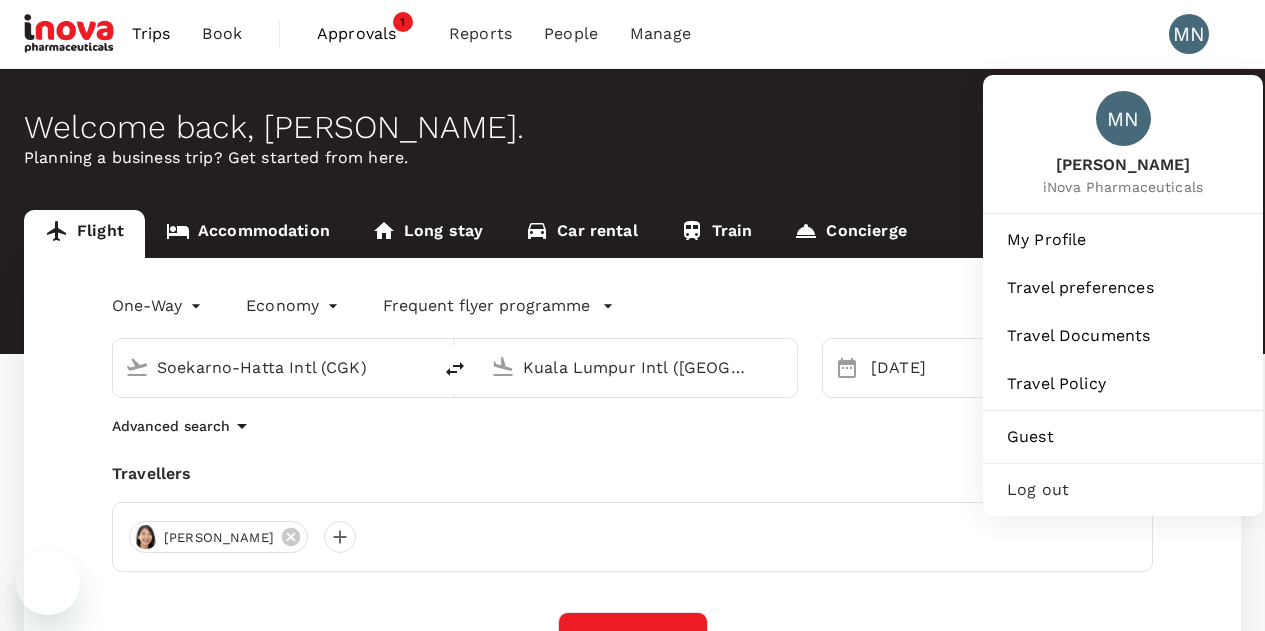 scroll, scrollTop: 0, scrollLeft: 0, axis: both 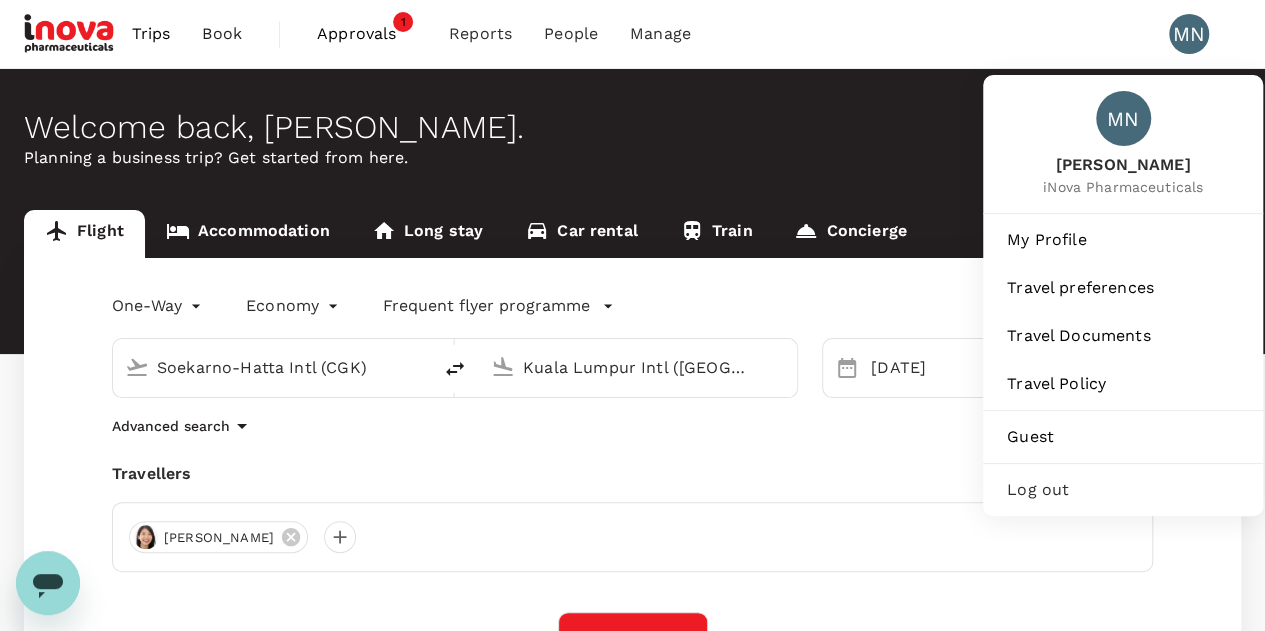 click on "Log out" at bounding box center (1123, 490) 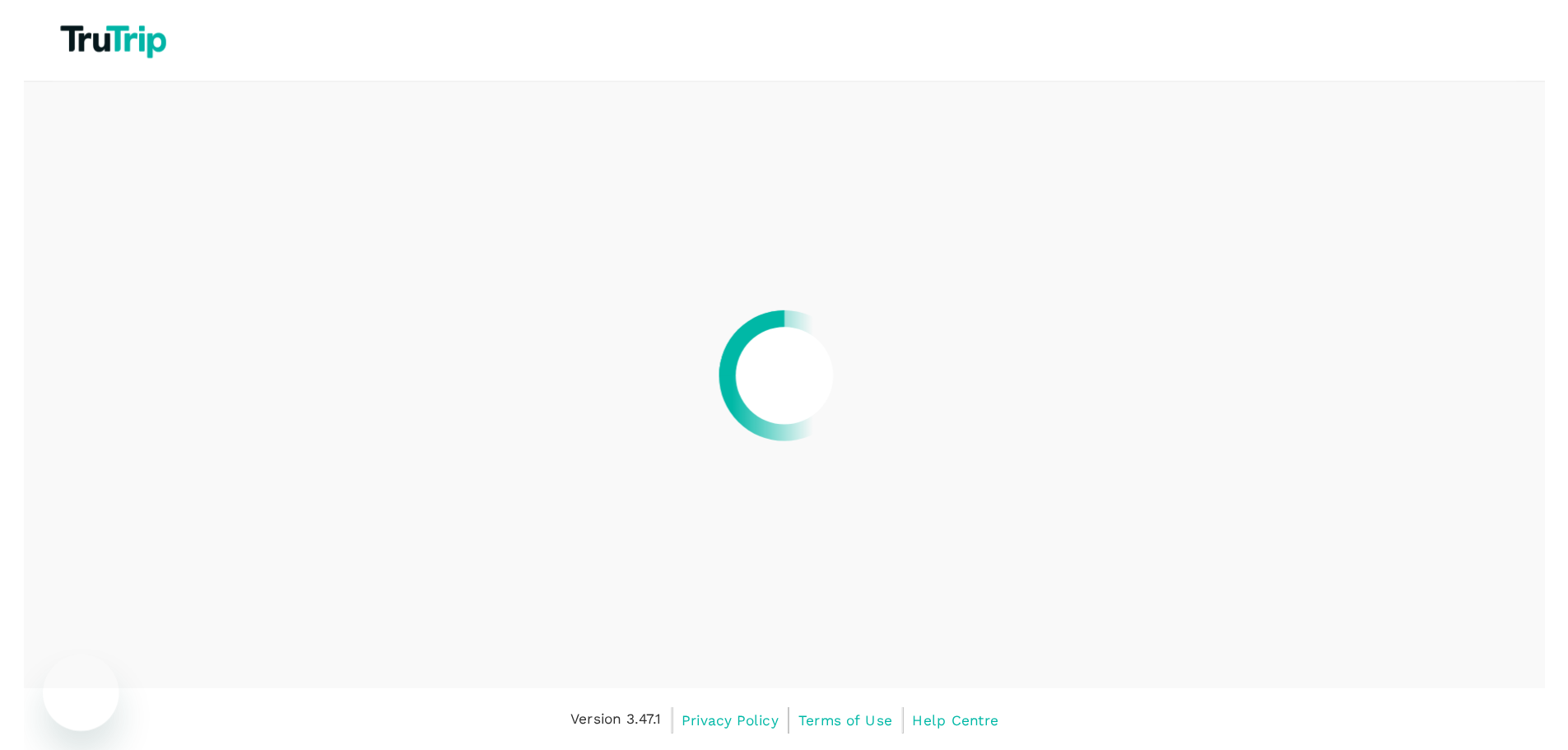 scroll, scrollTop: 0, scrollLeft: 0, axis: both 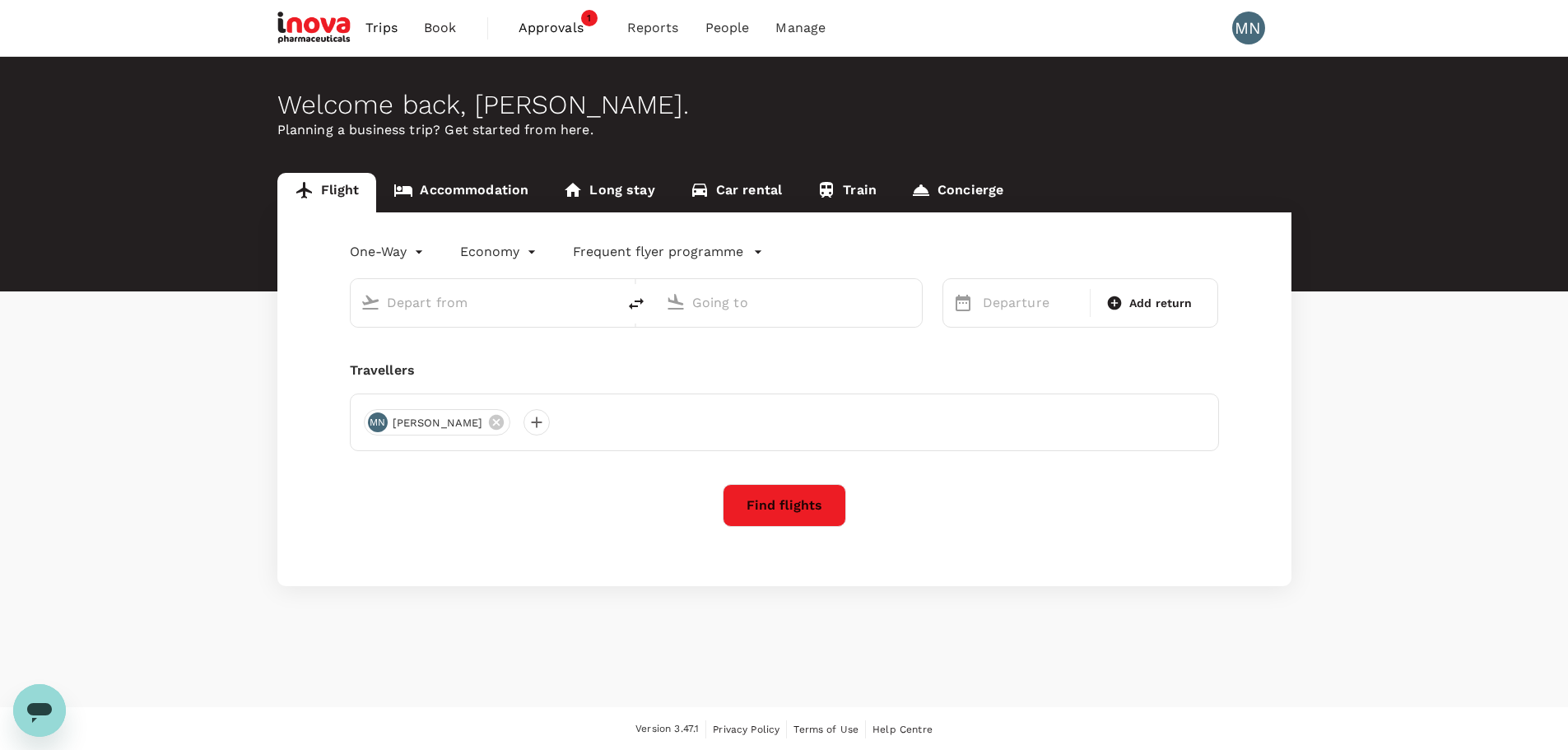 type on "Soekarno-Hatta Intl (CGK)" 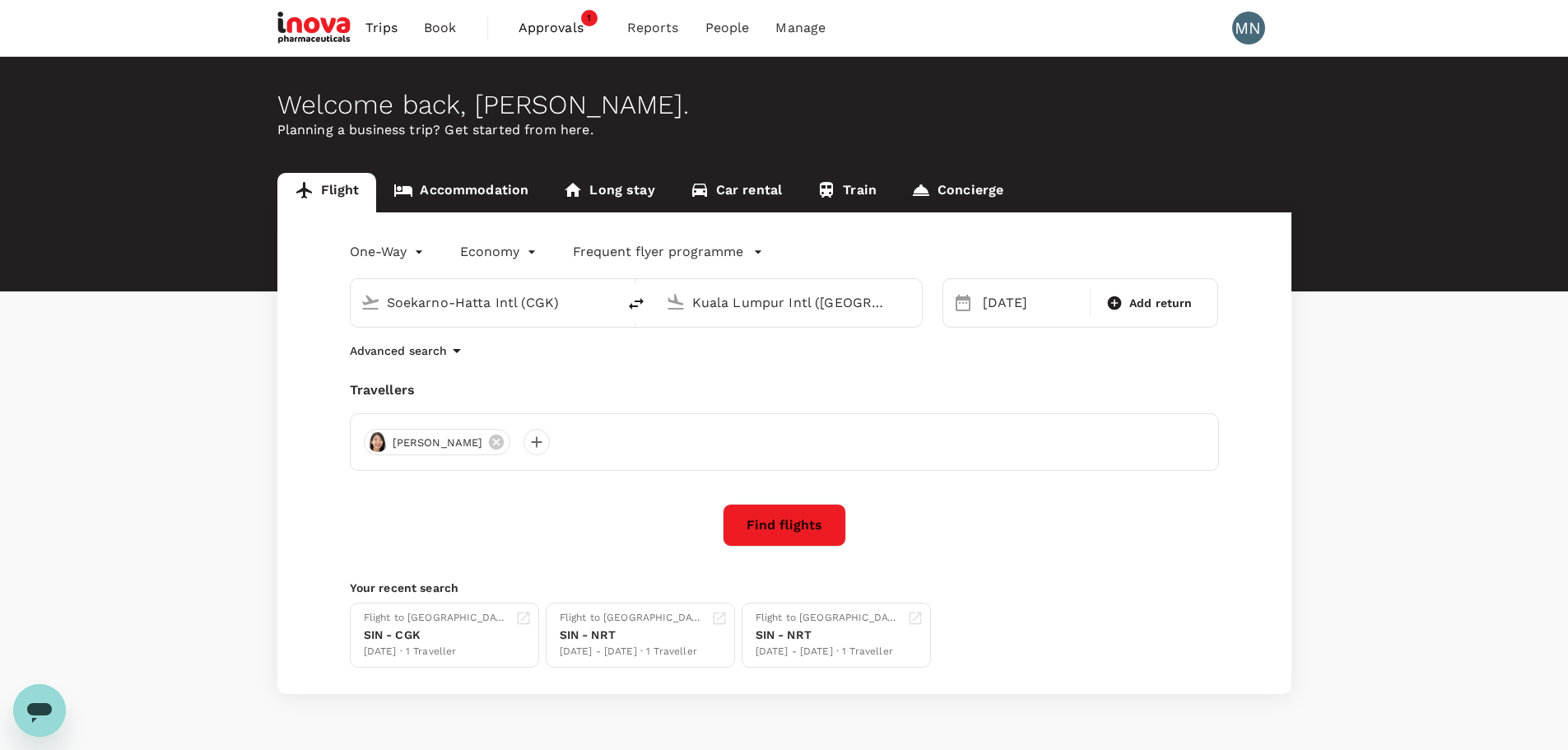 click on "Kuala Lumpur Intl ([GEOGRAPHIC_DATA])" at bounding box center (789, 302) 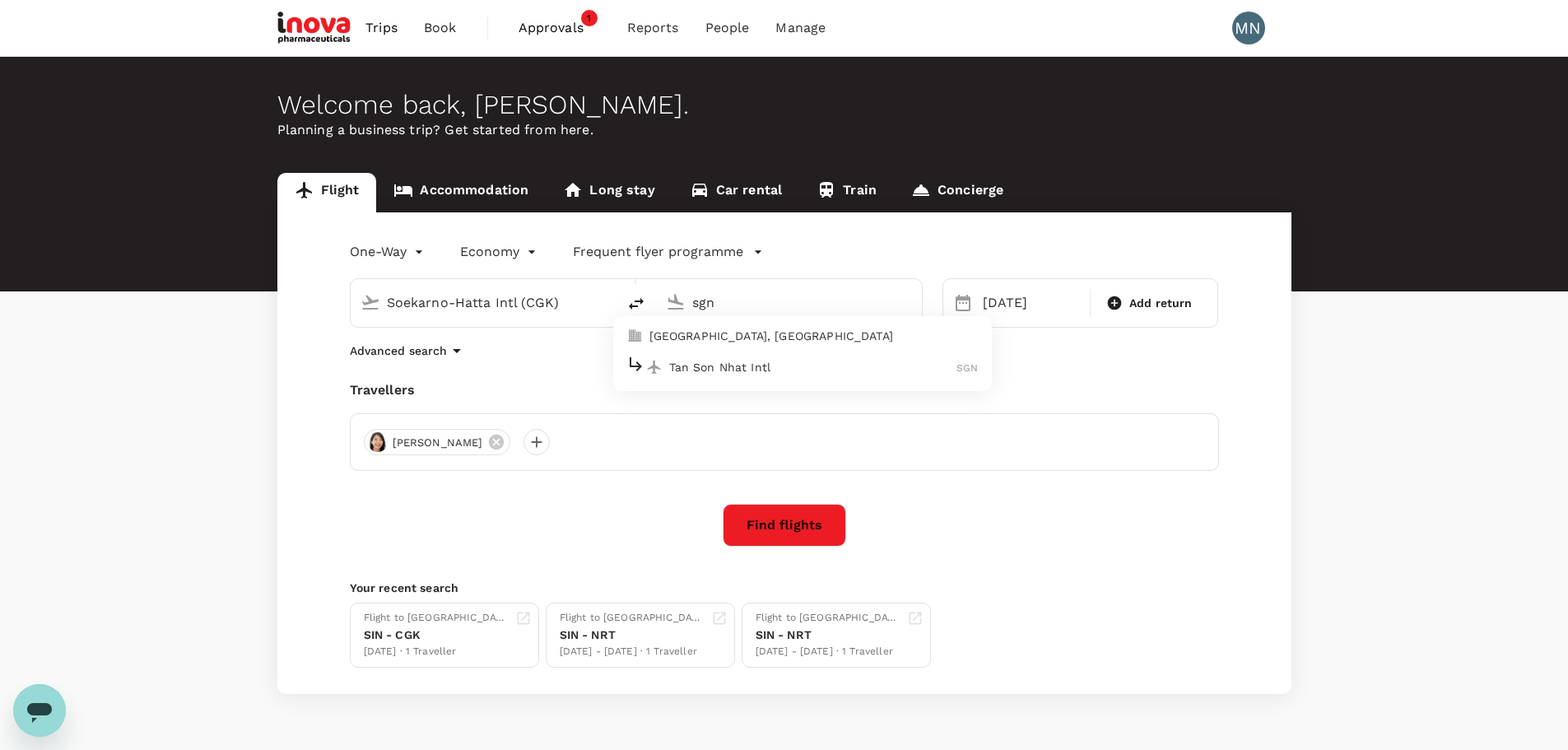 click on "Tan Son Nhat Intl" at bounding box center (813, 367) 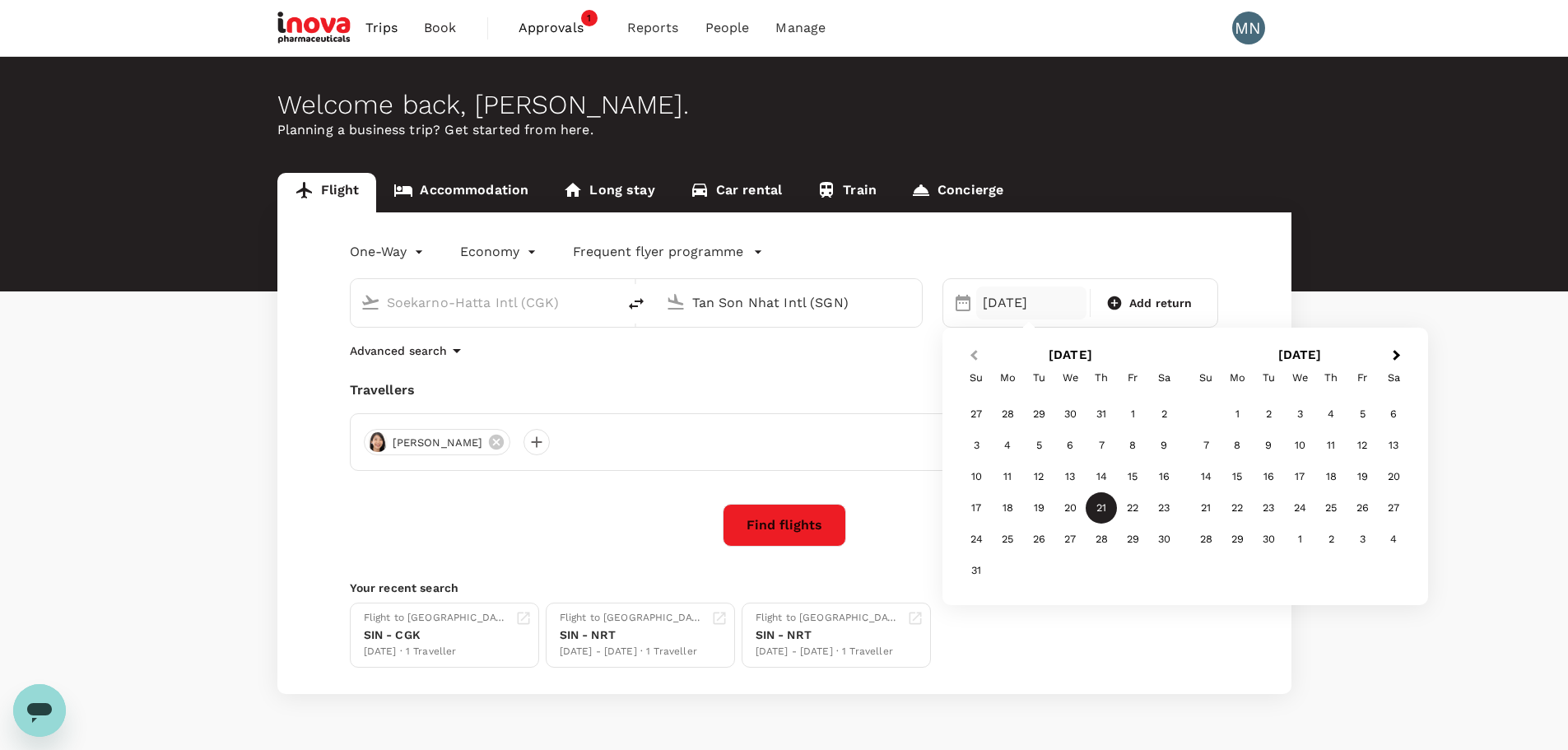 type on "Tan Son Nhat Intl (SGN)" 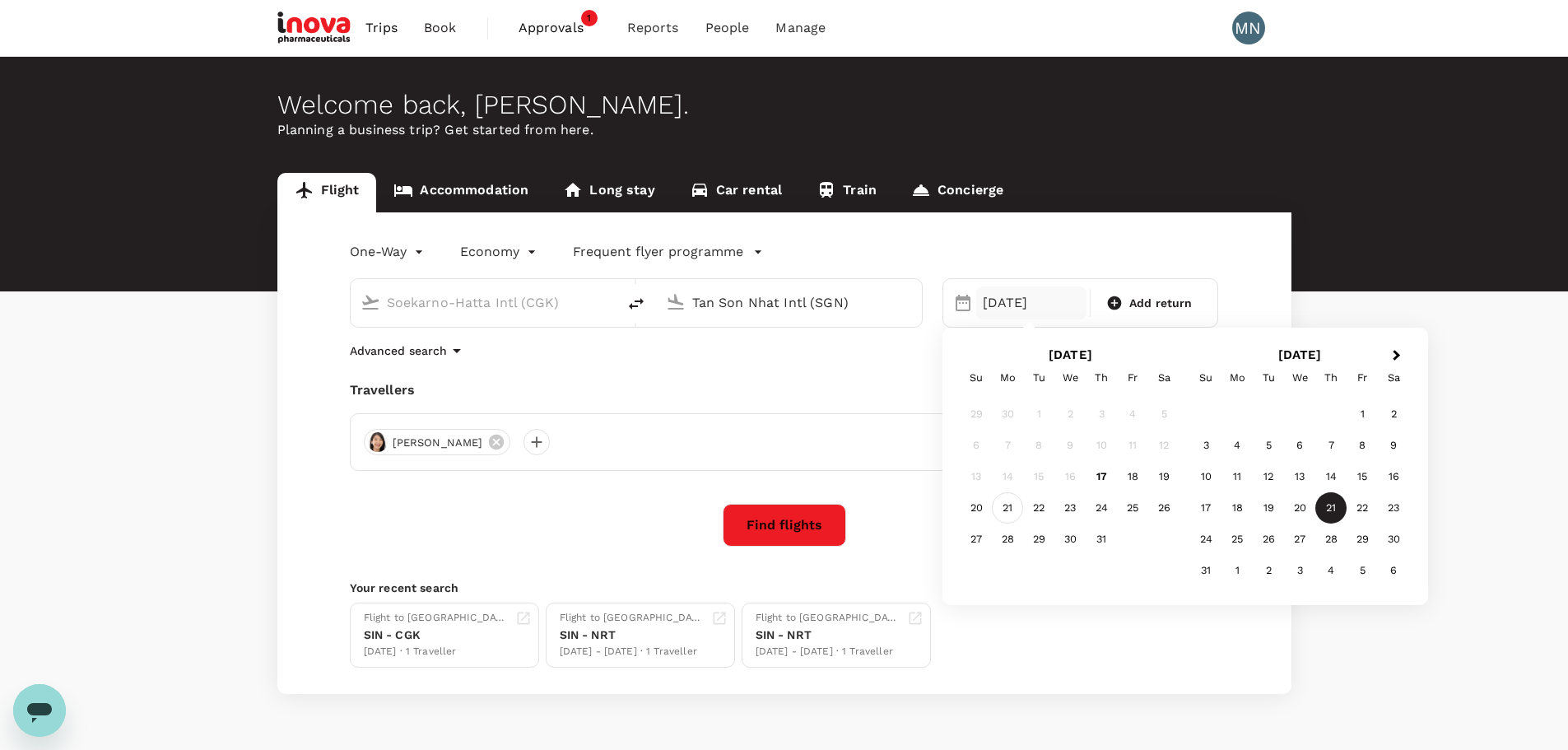 click on "21" at bounding box center [1007, 508] 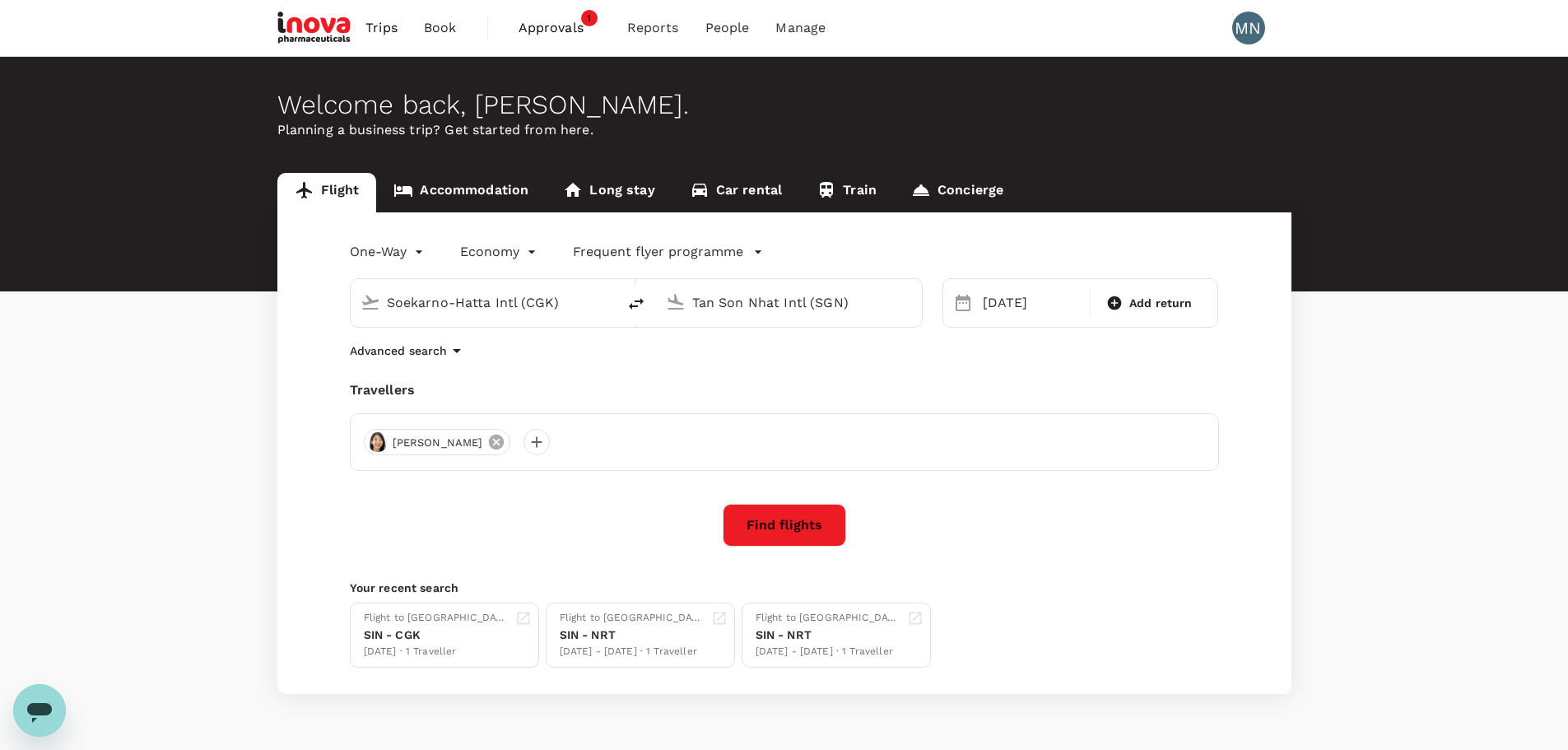 click 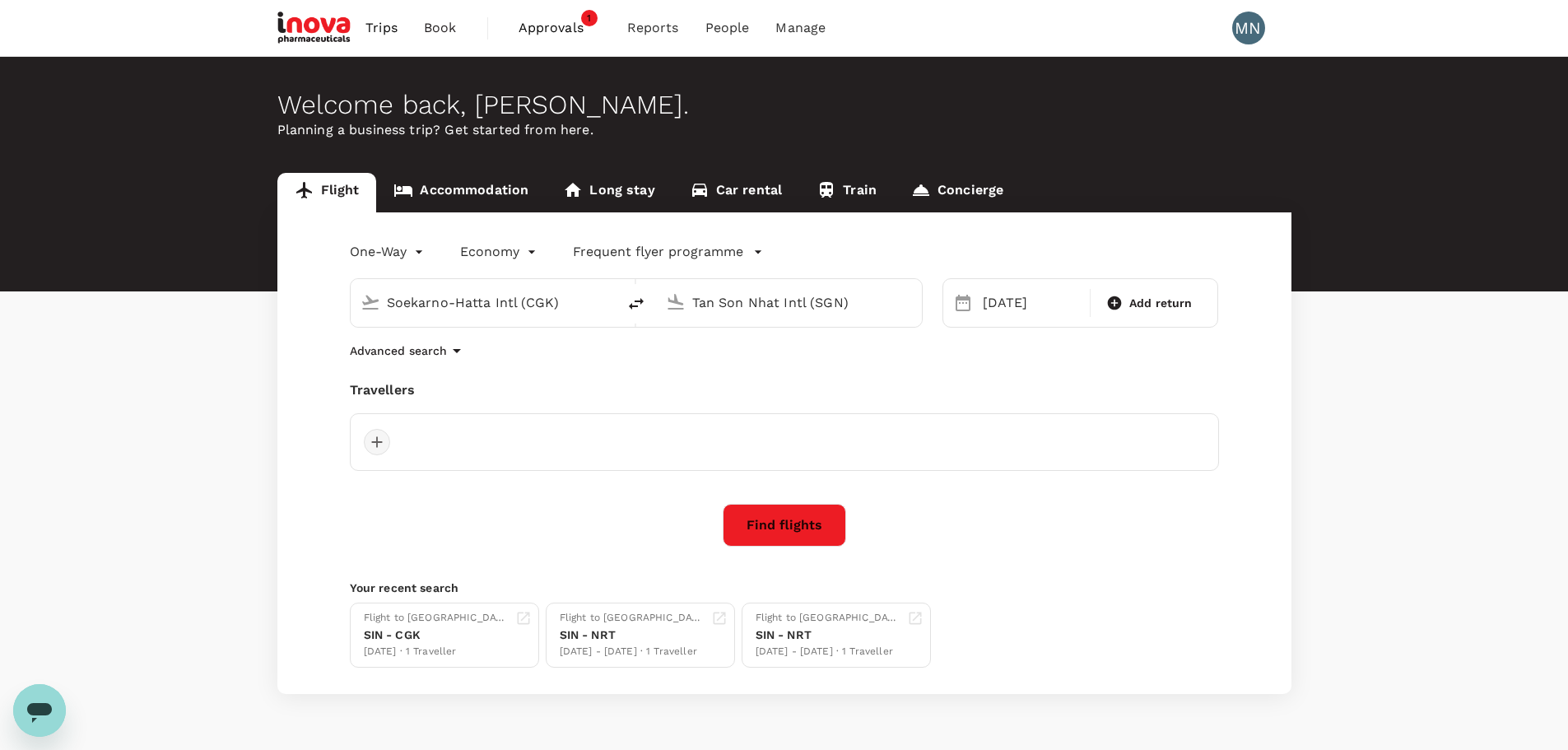 click at bounding box center (377, 442) 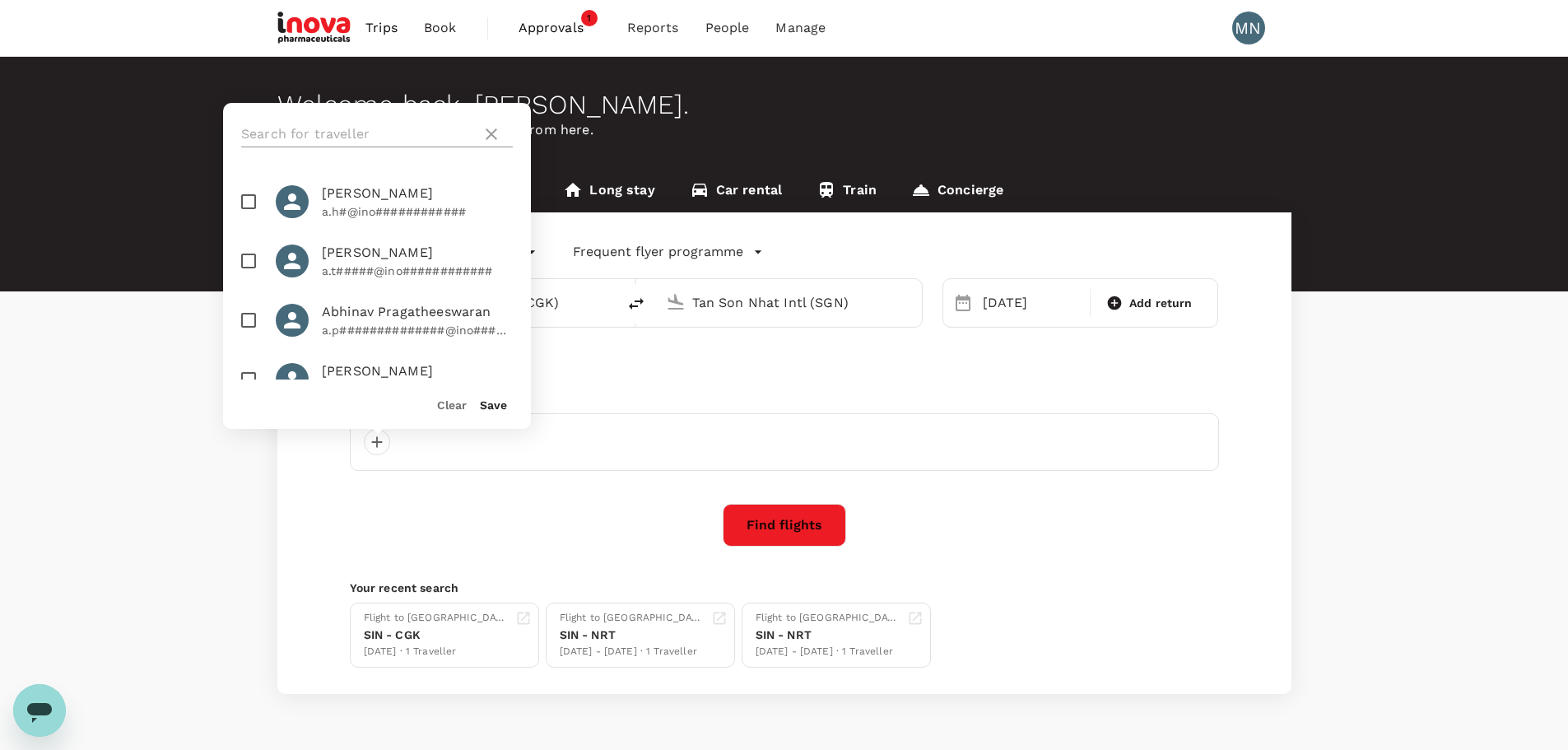 click at bounding box center [358, 134] 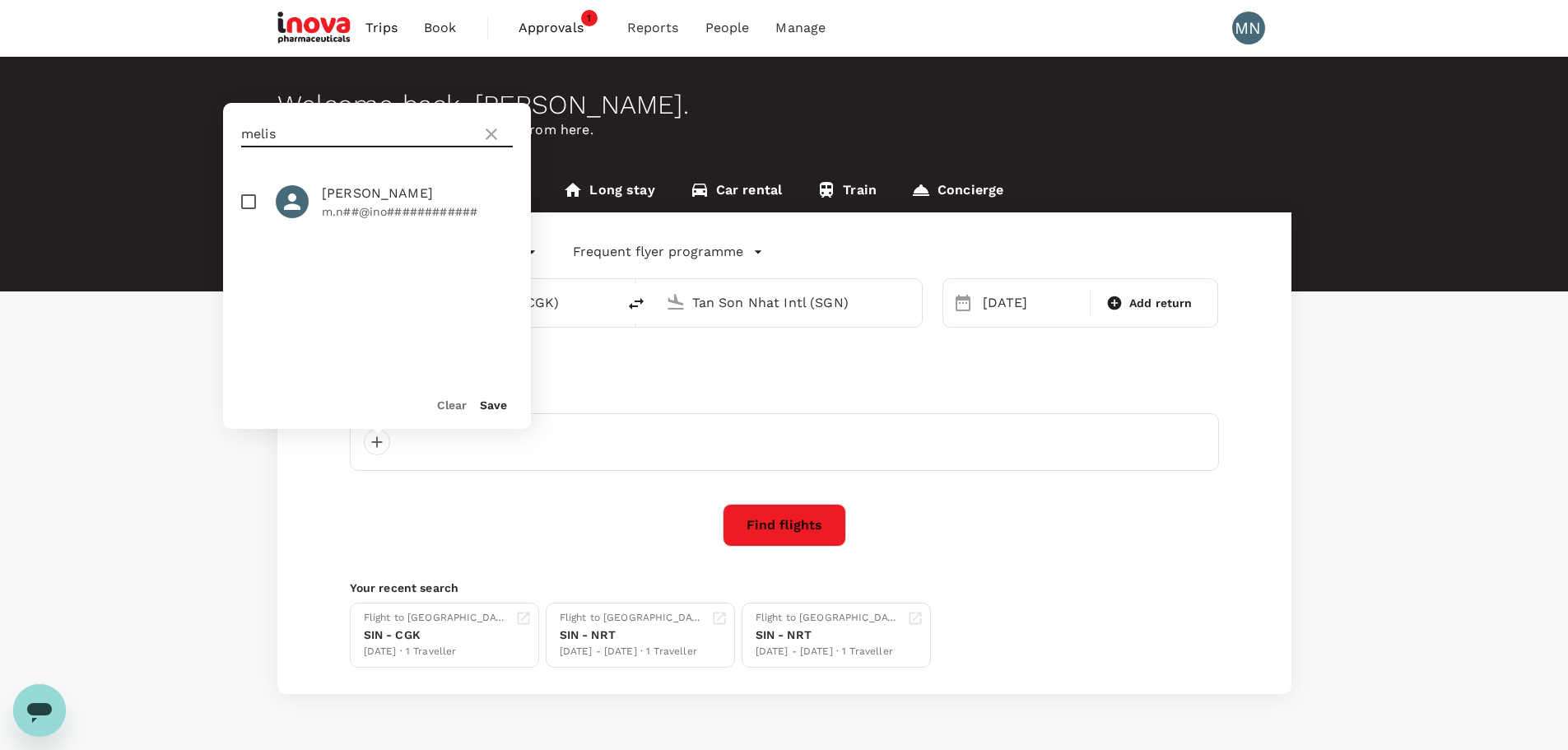 type on "melis" 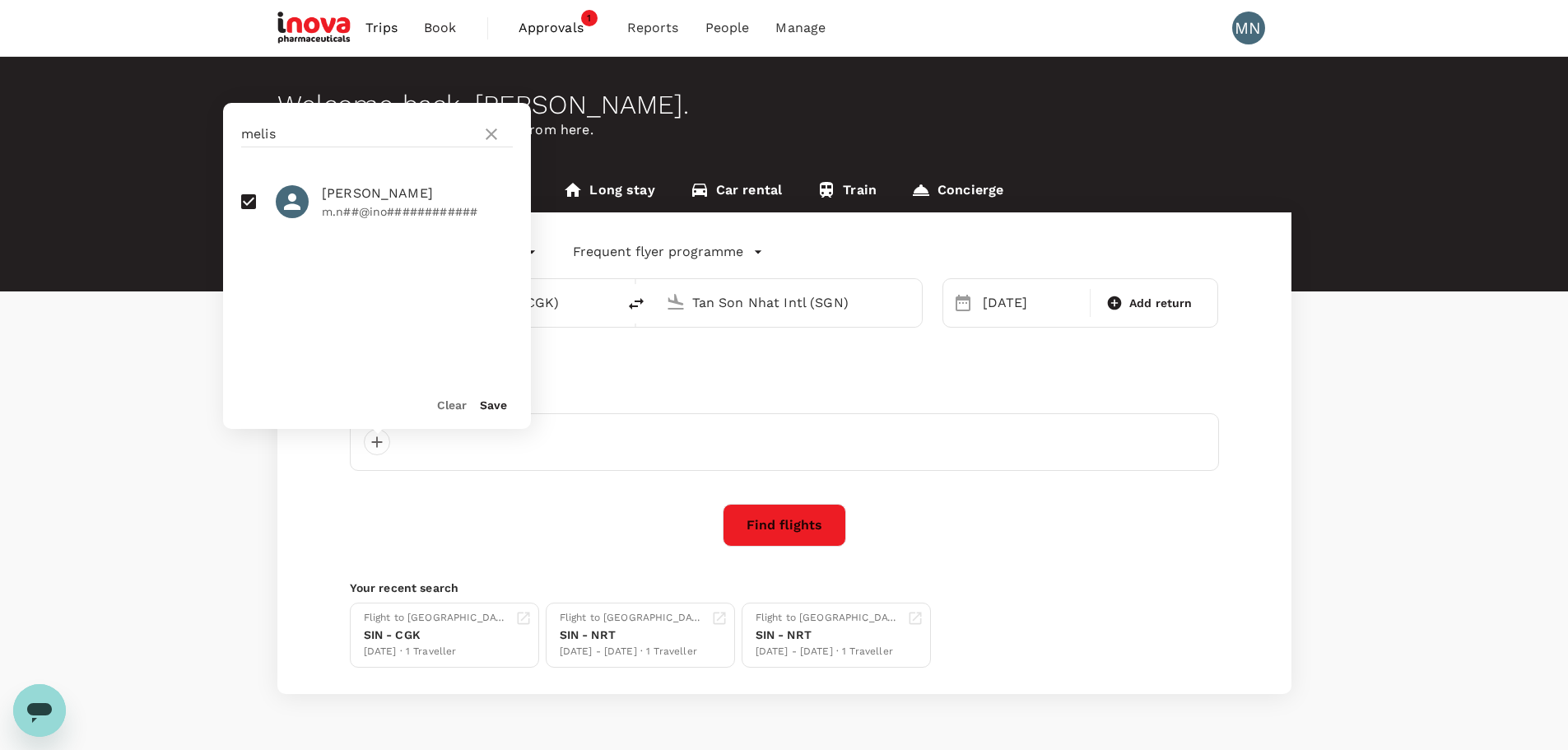 click on "Save" at bounding box center [493, 405] 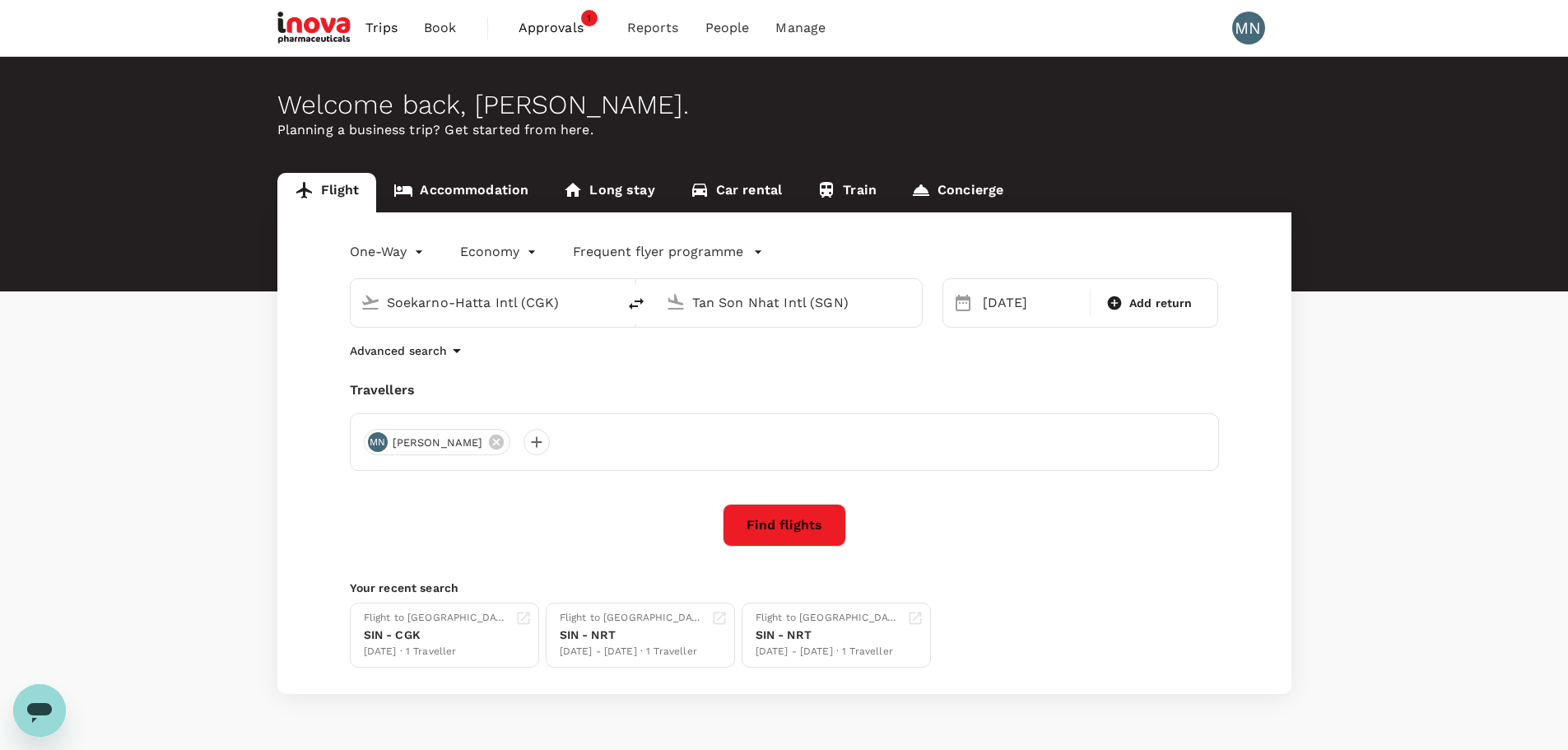 click on "Find flights" at bounding box center (784, 525) 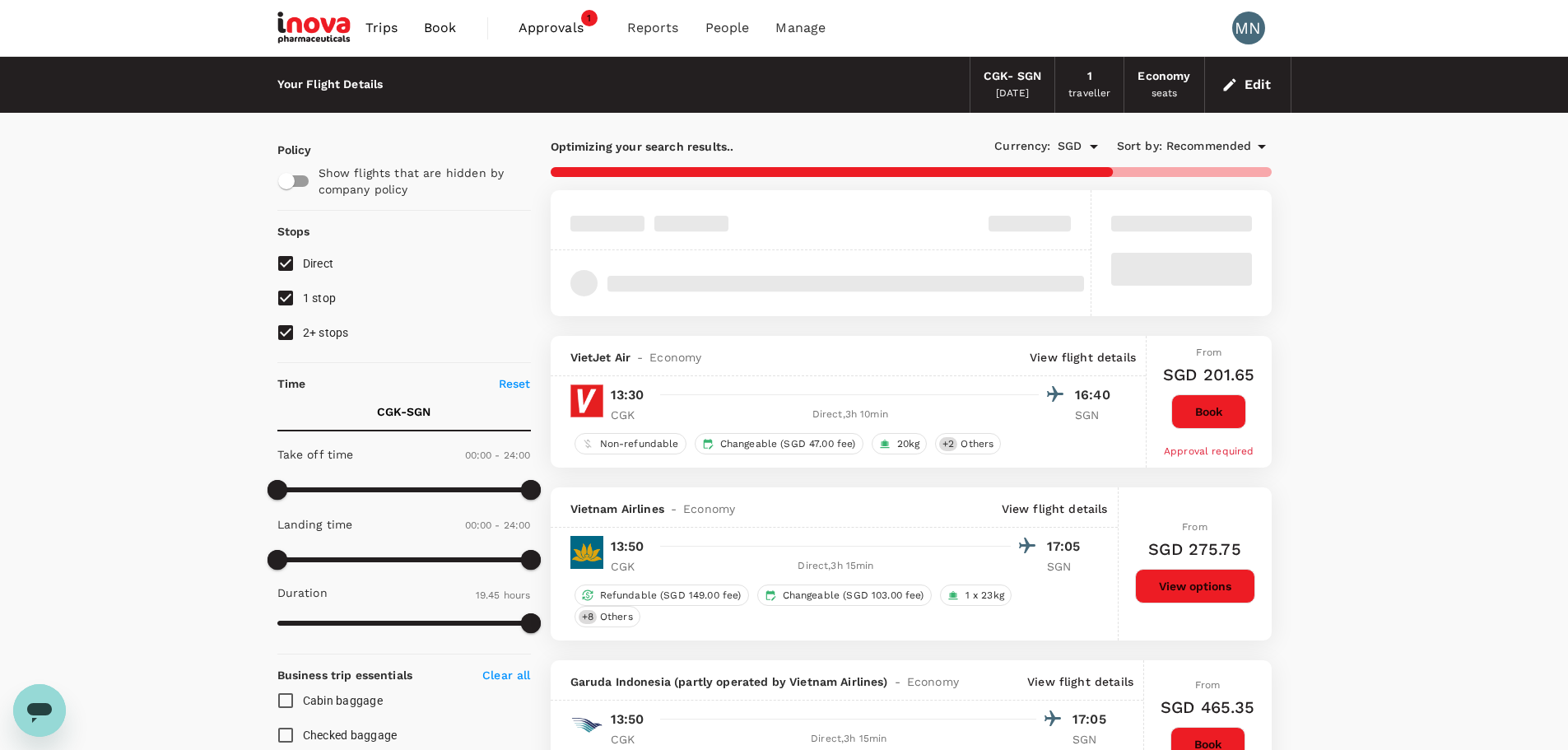 click on "1 stop" at bounding box center [286, 298] 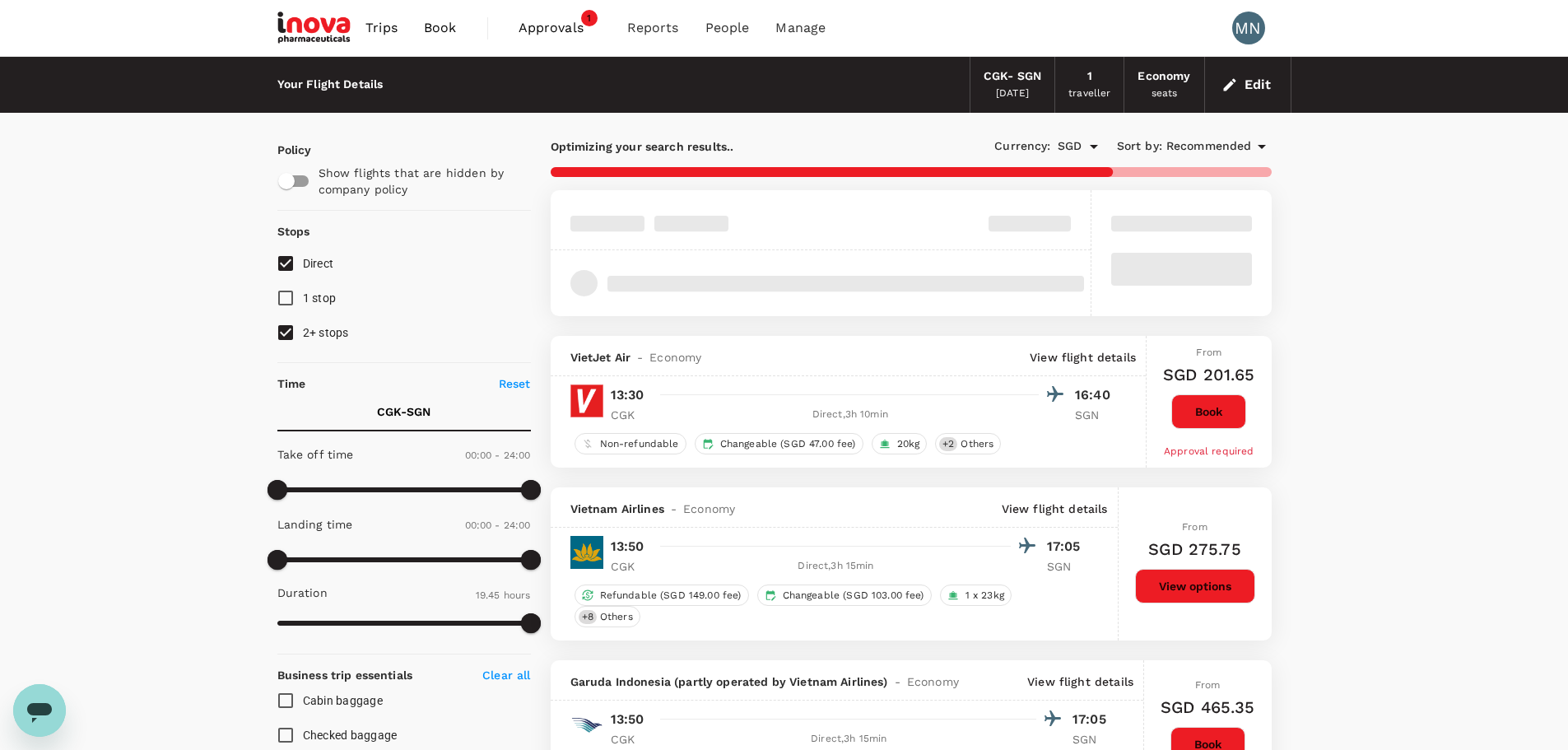 click on "2+ stops" at bounding box center [286, 333] 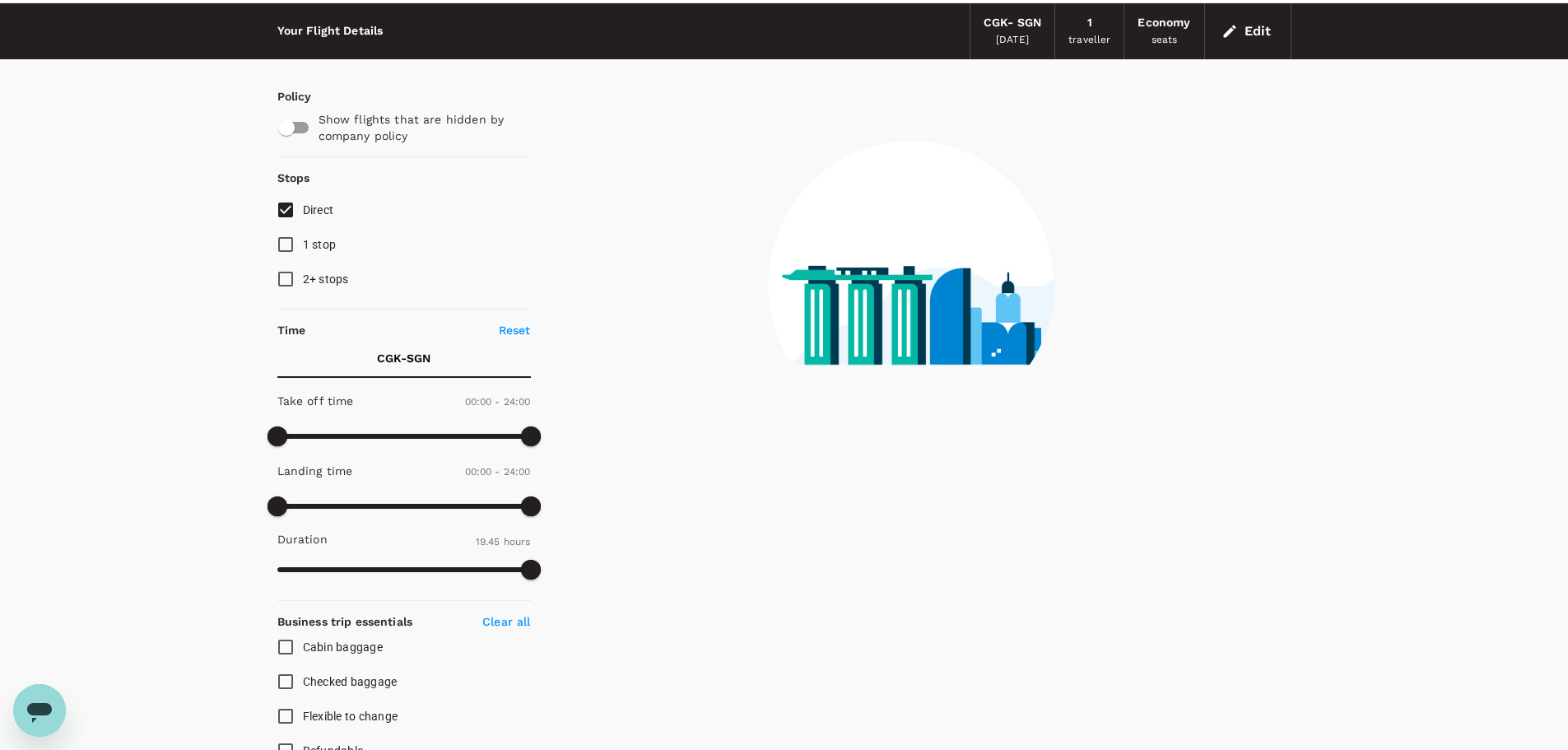 scroll, scrollTop: 165, scrollLeft: 0, axis: vertical 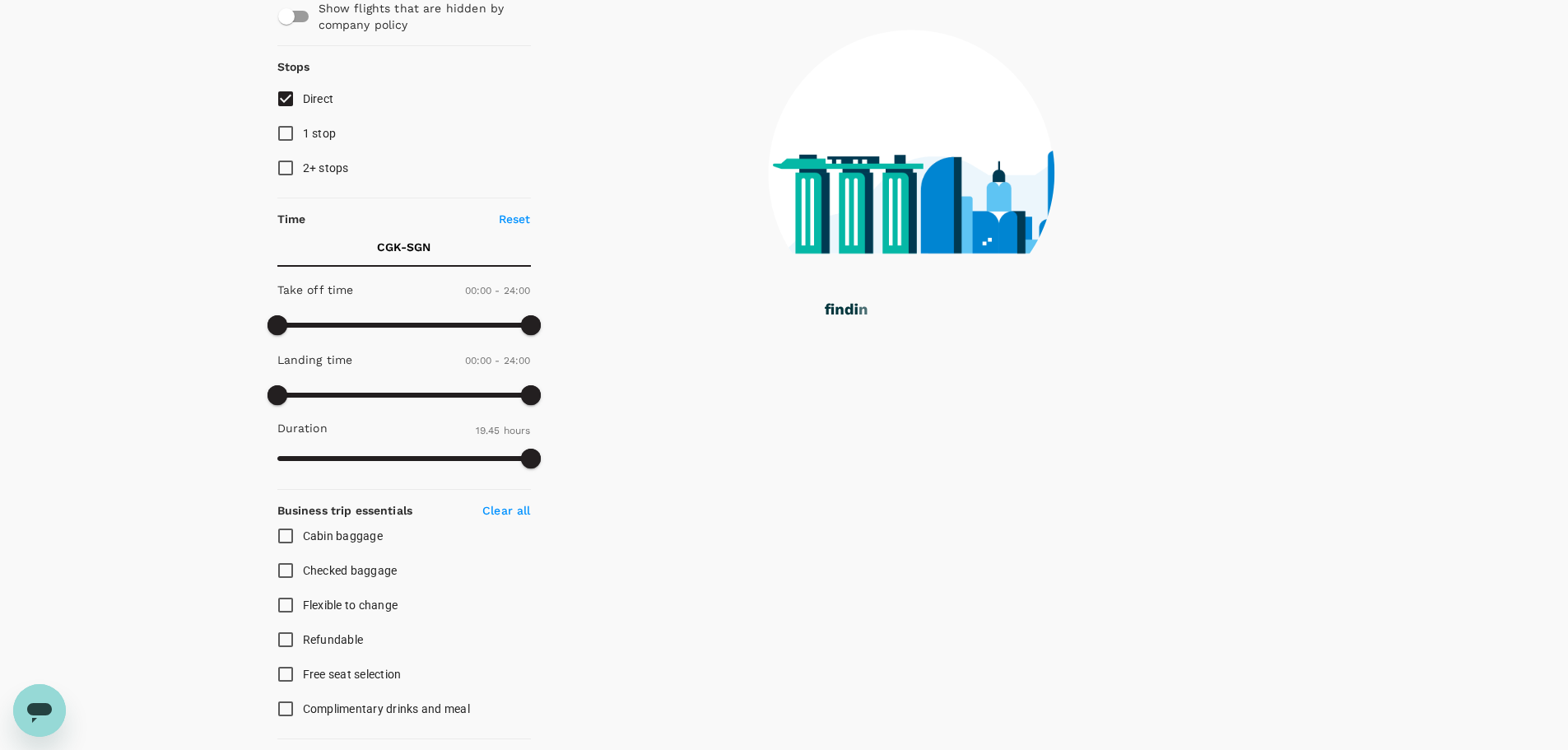 type on "1805" 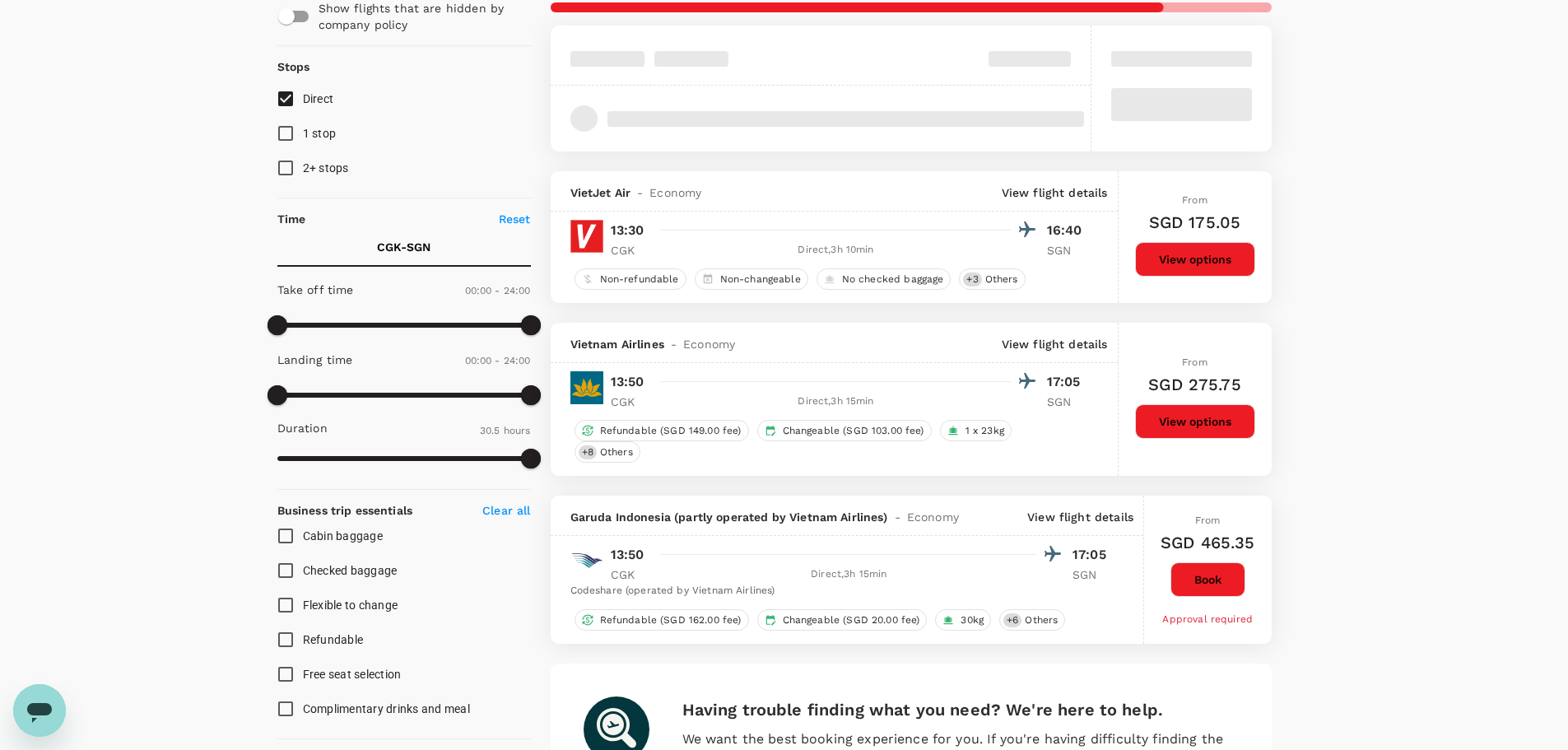 type on "SGD" 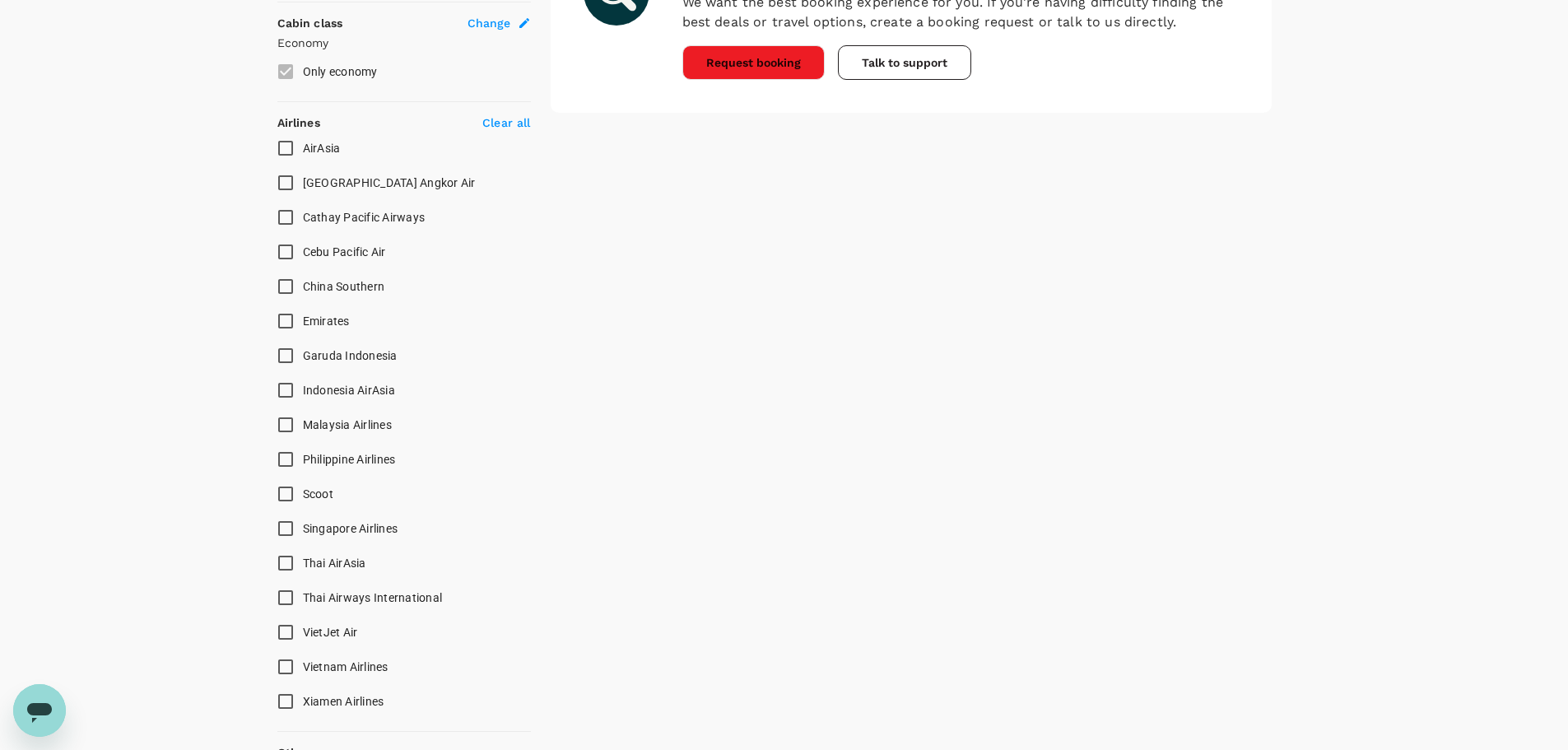 scroll, scrollTop: 988, scrollLeft: 0, axis: vertical 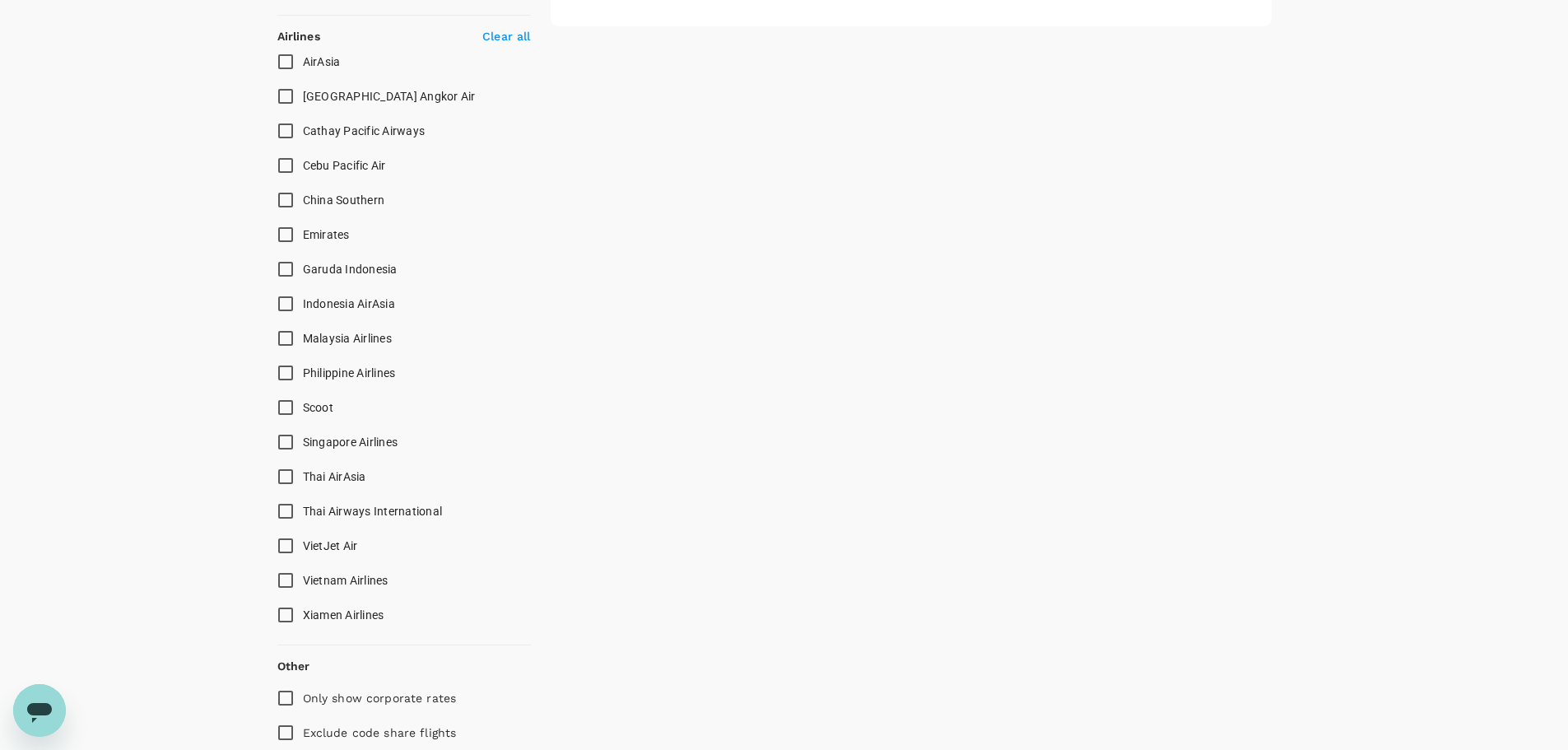 click on "Singapore Airlines" at bounding box center (286, 442) 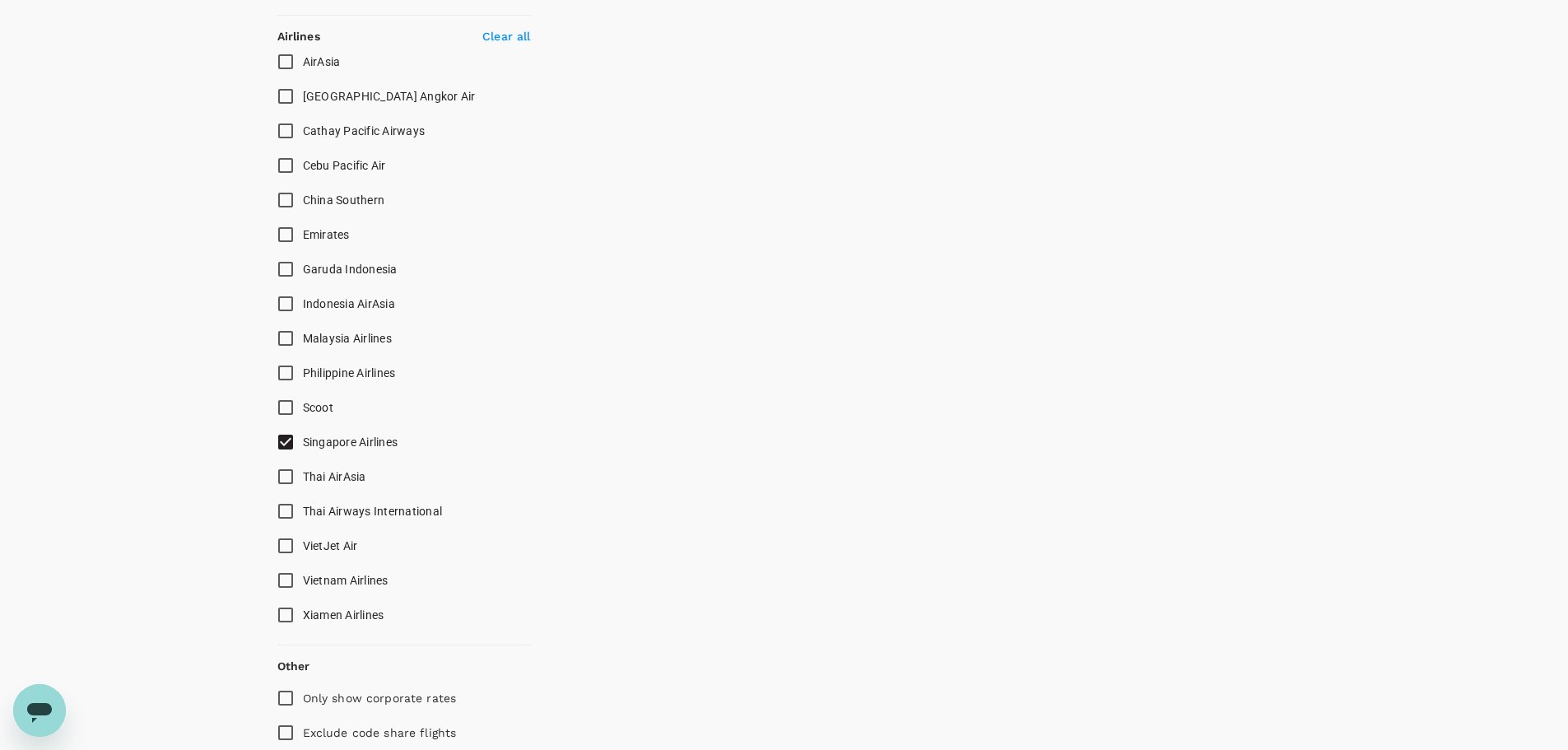 checkbox on "false" 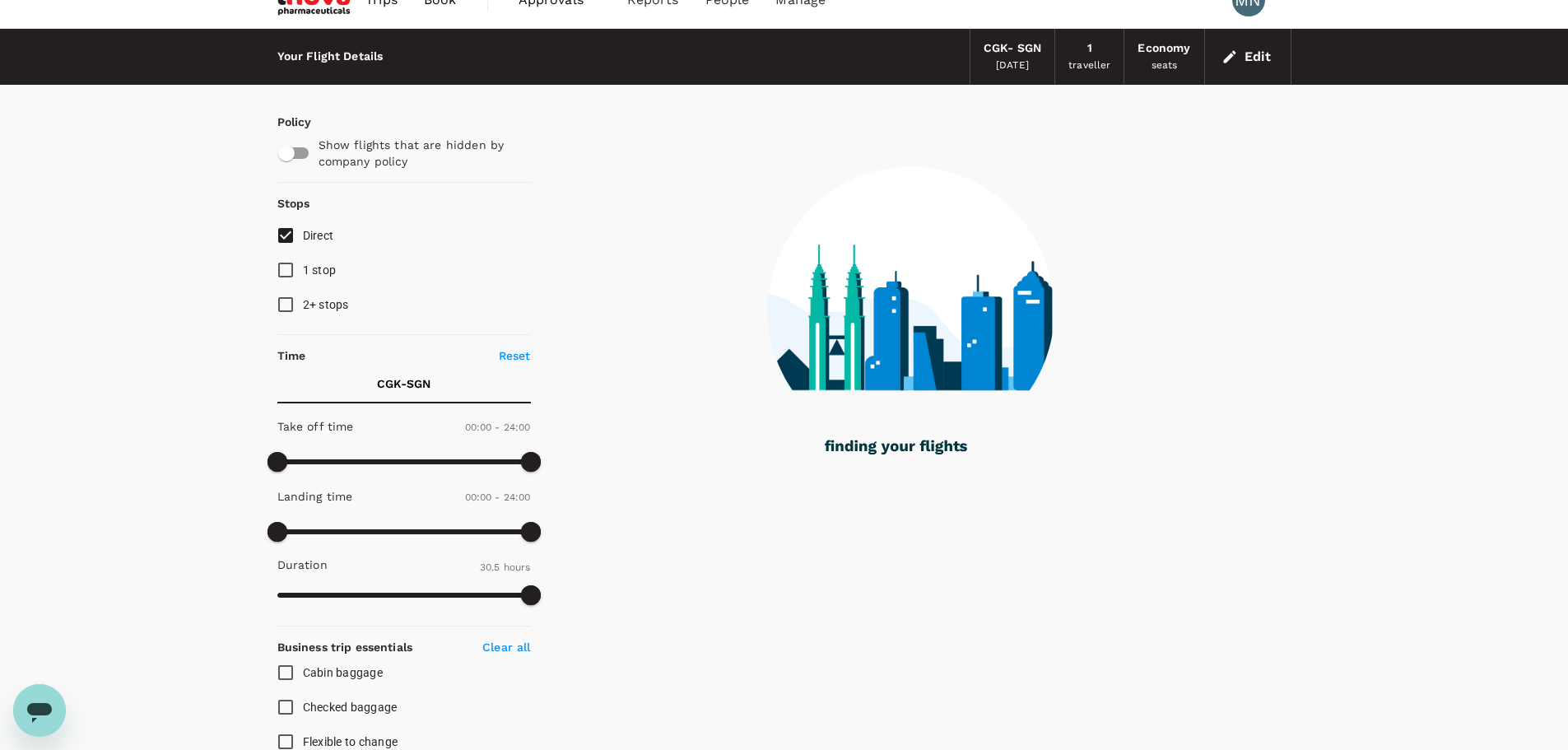scroll, scrollTop: 0, scrollLeft: 0, axis: both 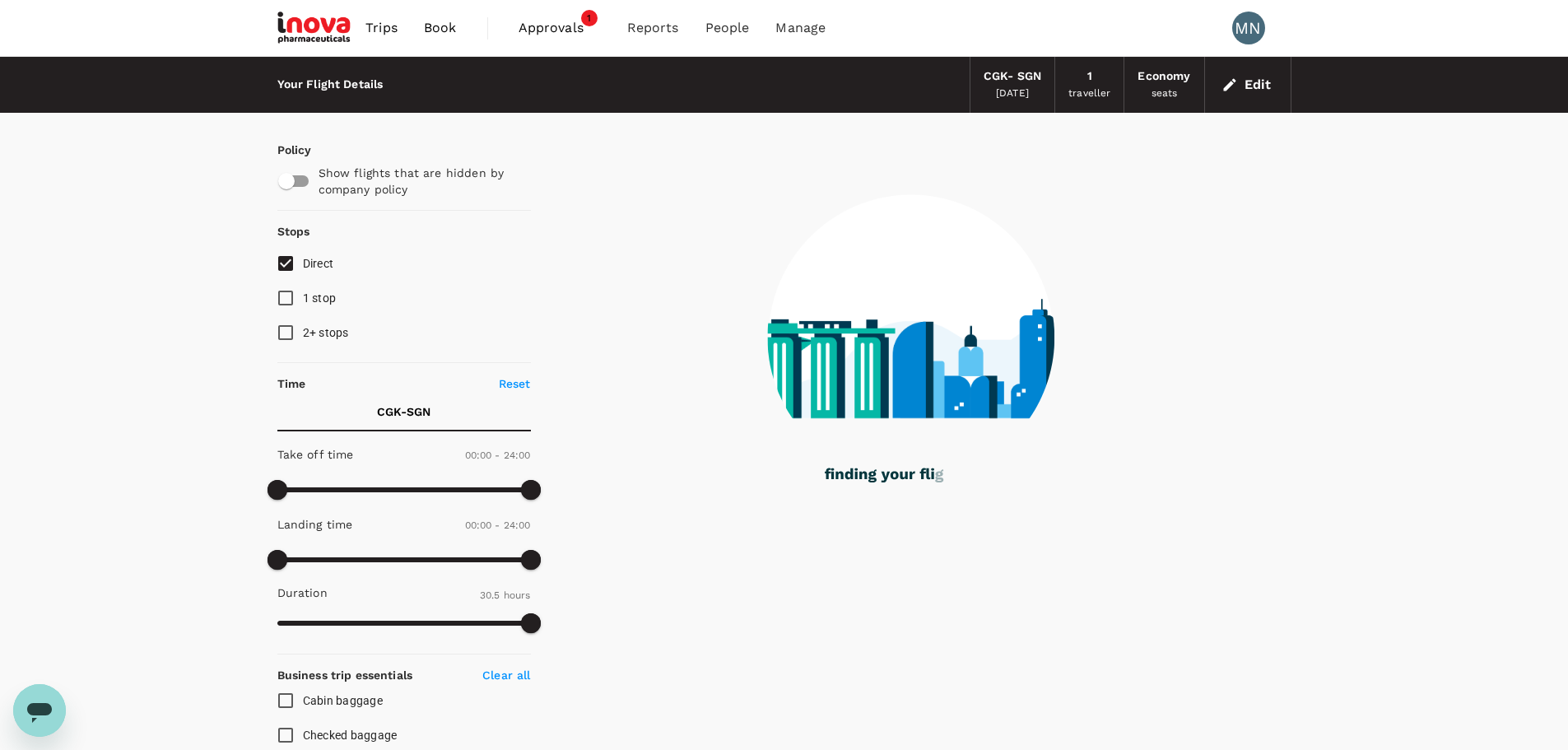 click on "Edit" at bounding box center (1248, 85) 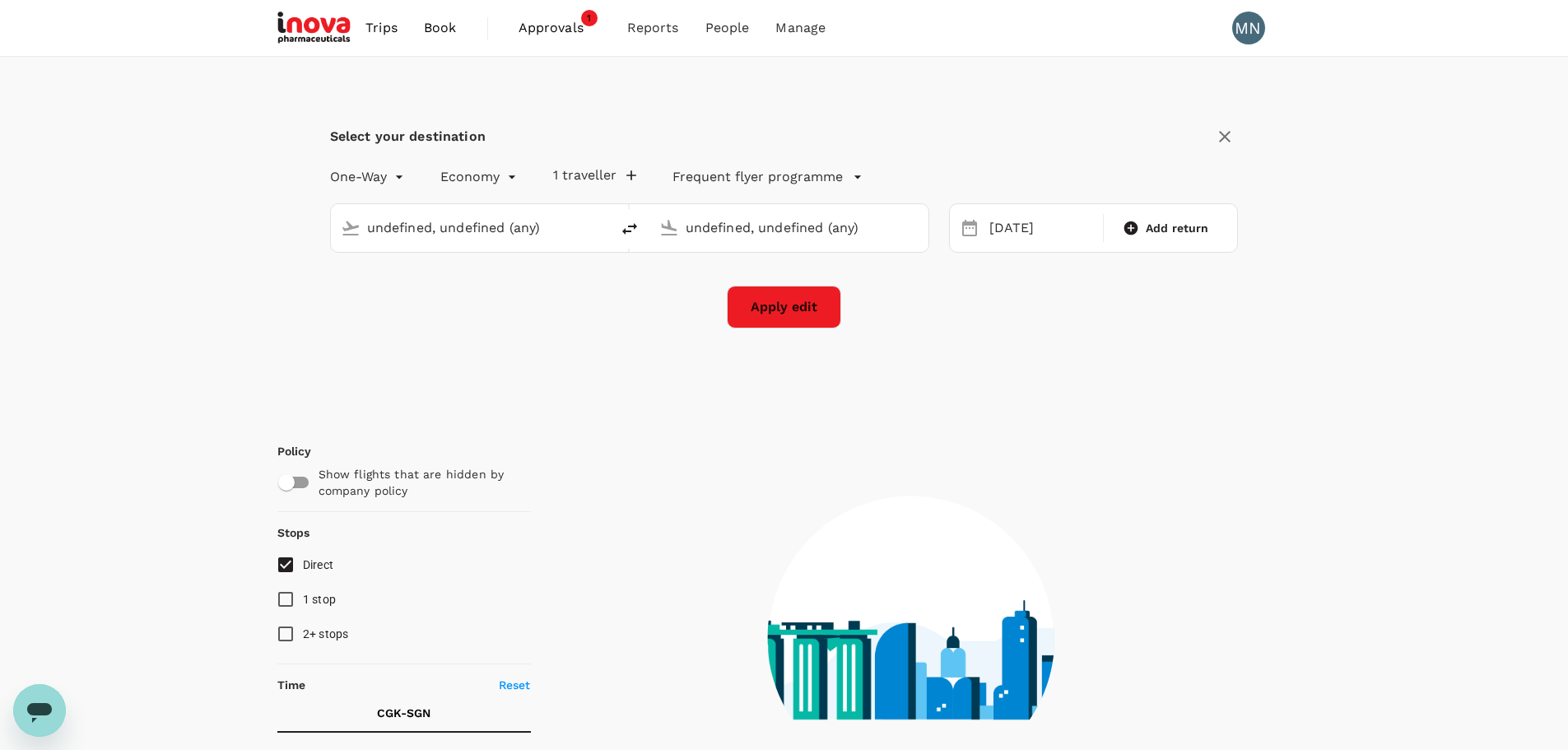 type 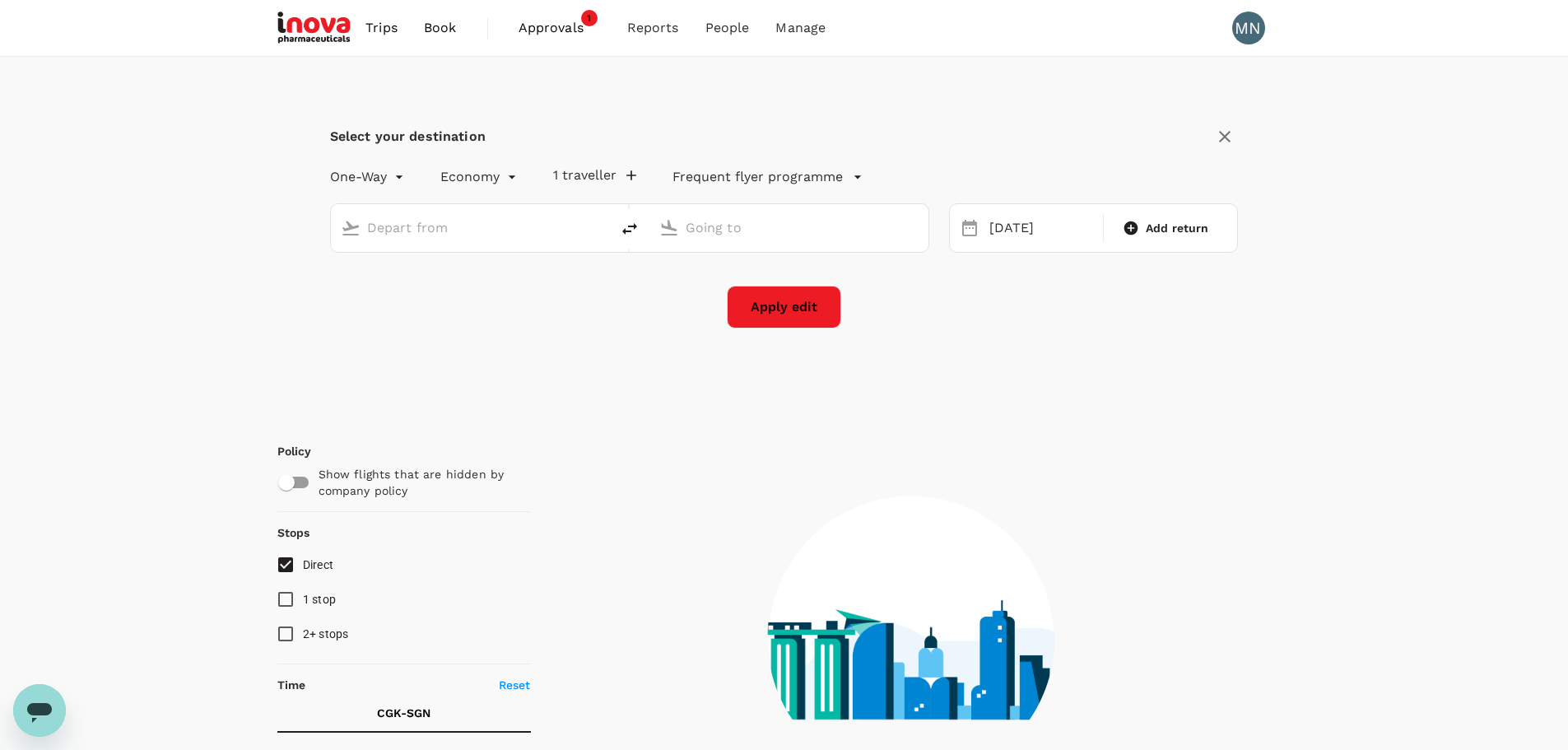 type on "Soekarno-Hatta Intl (CGK)" 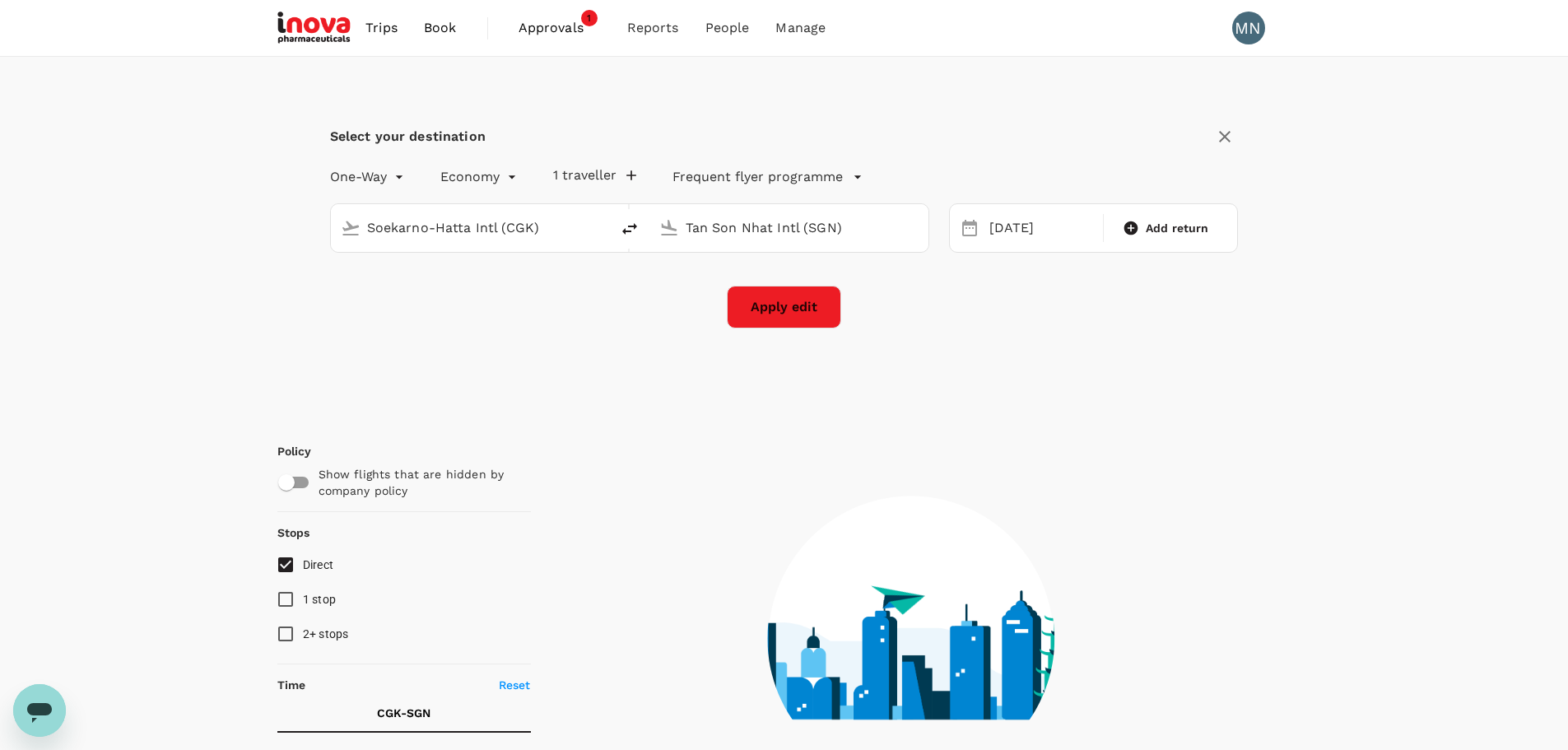 drag, startPoint x: 568, startPoint y: 228, endPoint x: 249, endPoint y: 205, distance: 319.828 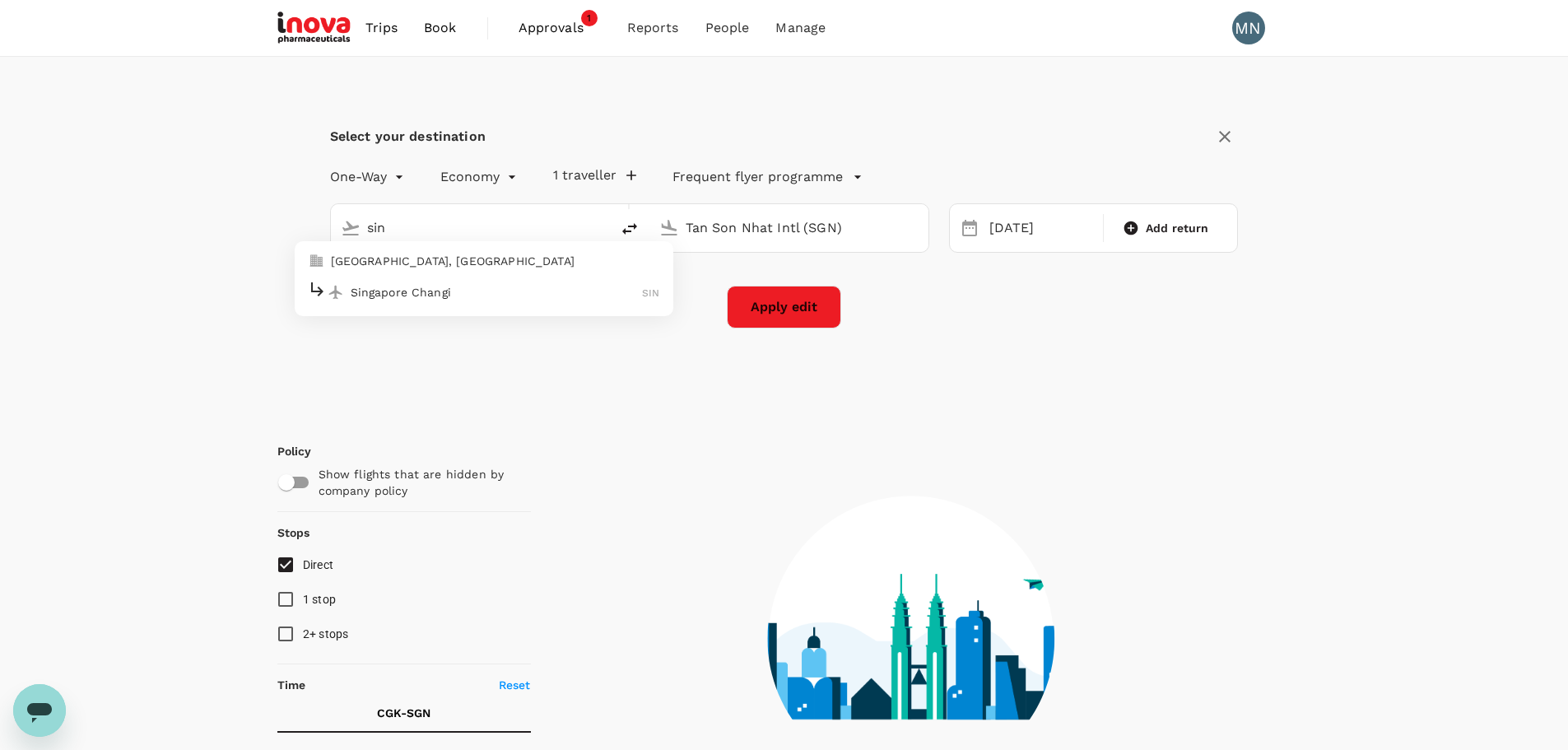 click on "Singapore Changi" at bounding box center (496, 292) 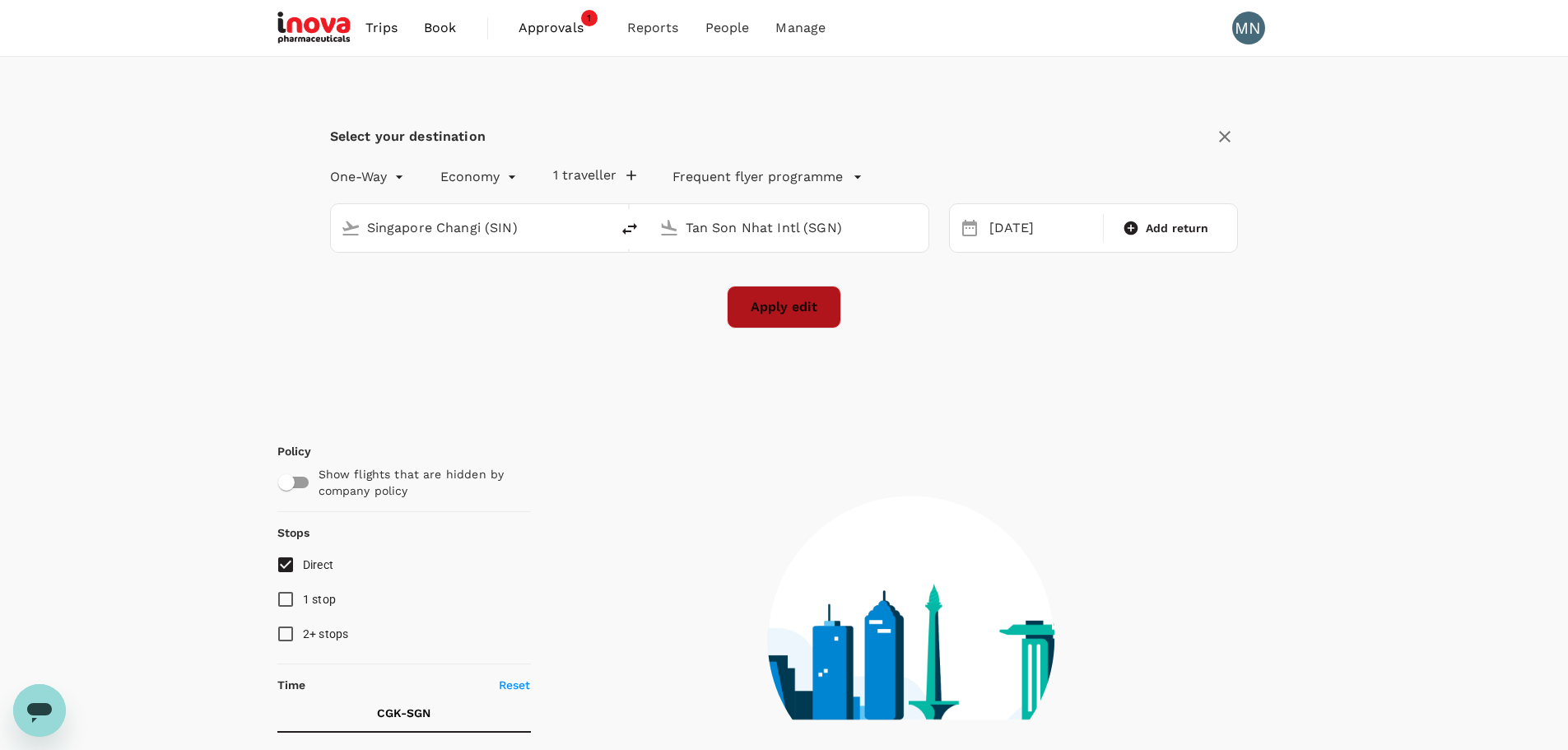 click on "Apply edit" at bounding box center (784, 307) 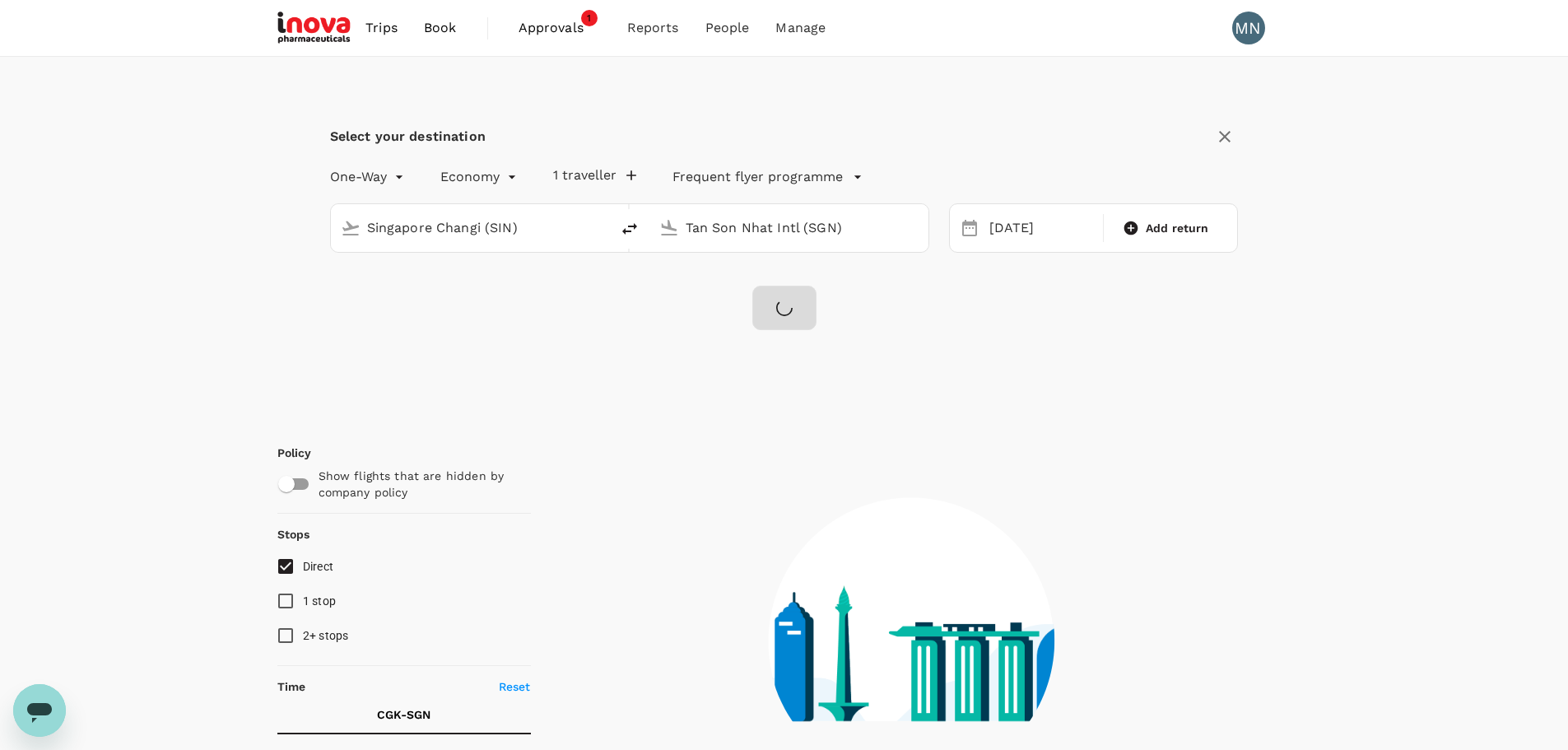 checkbox on "false" 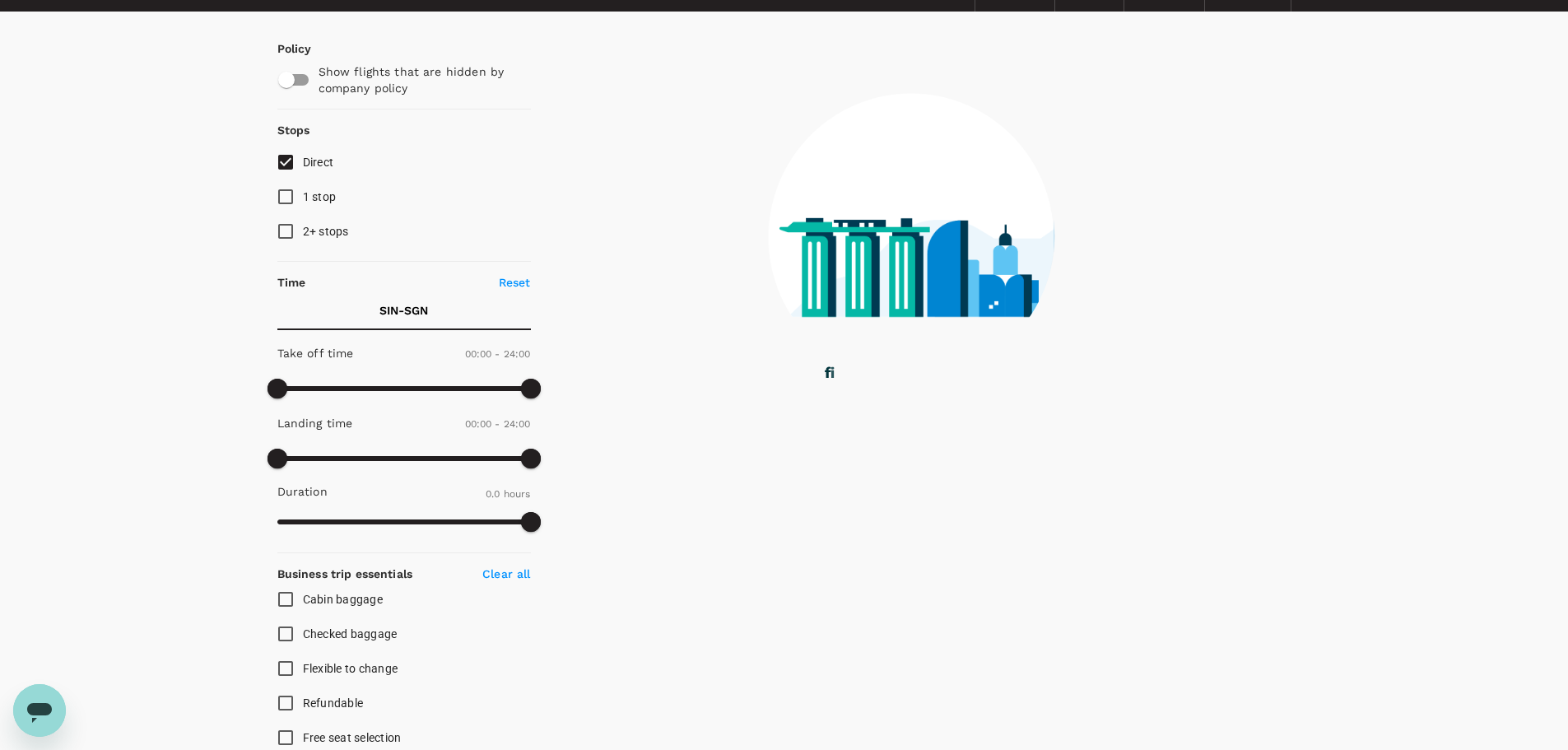 scroll, scrollTop: 0, scrollLeft: 0, axis: both 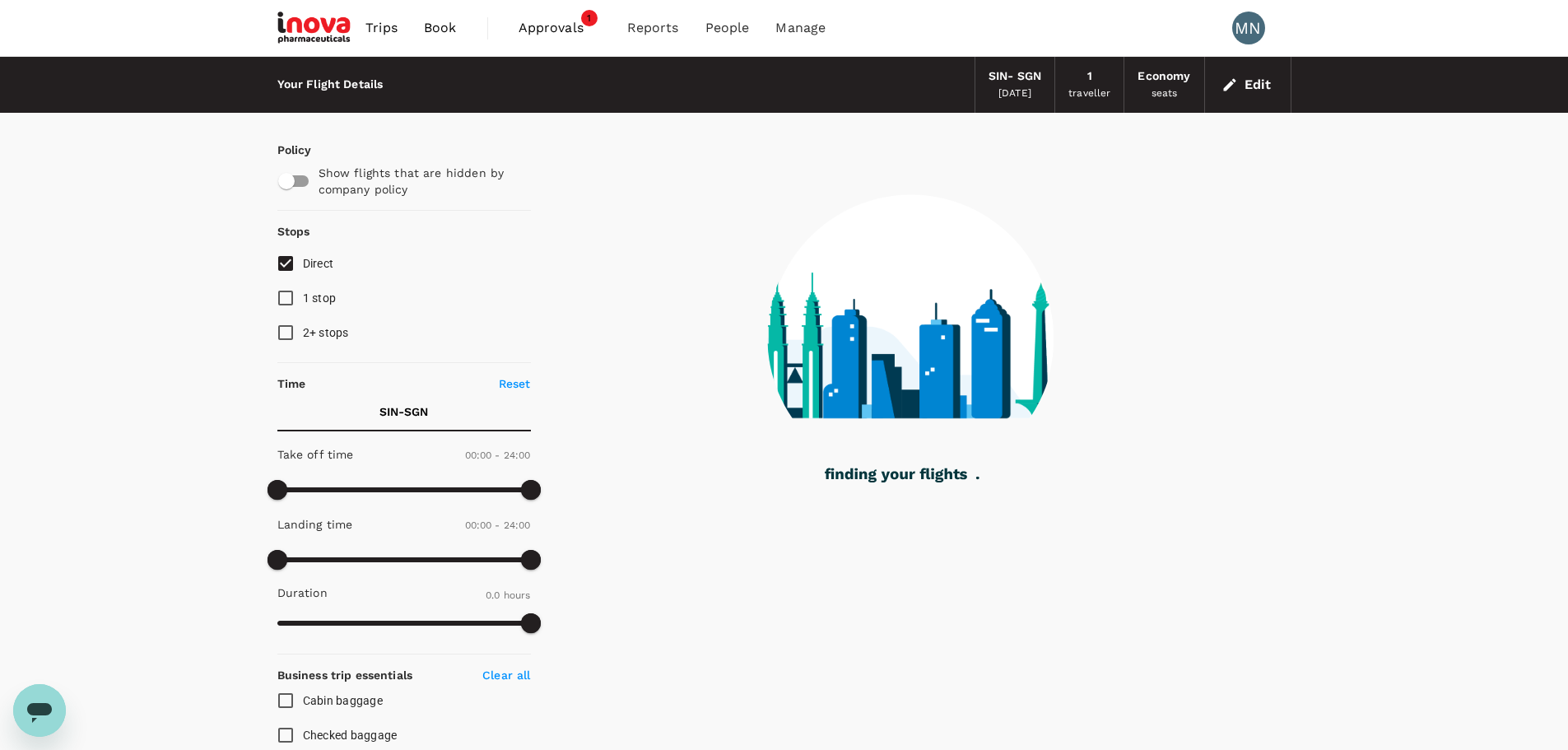 type on "1280" 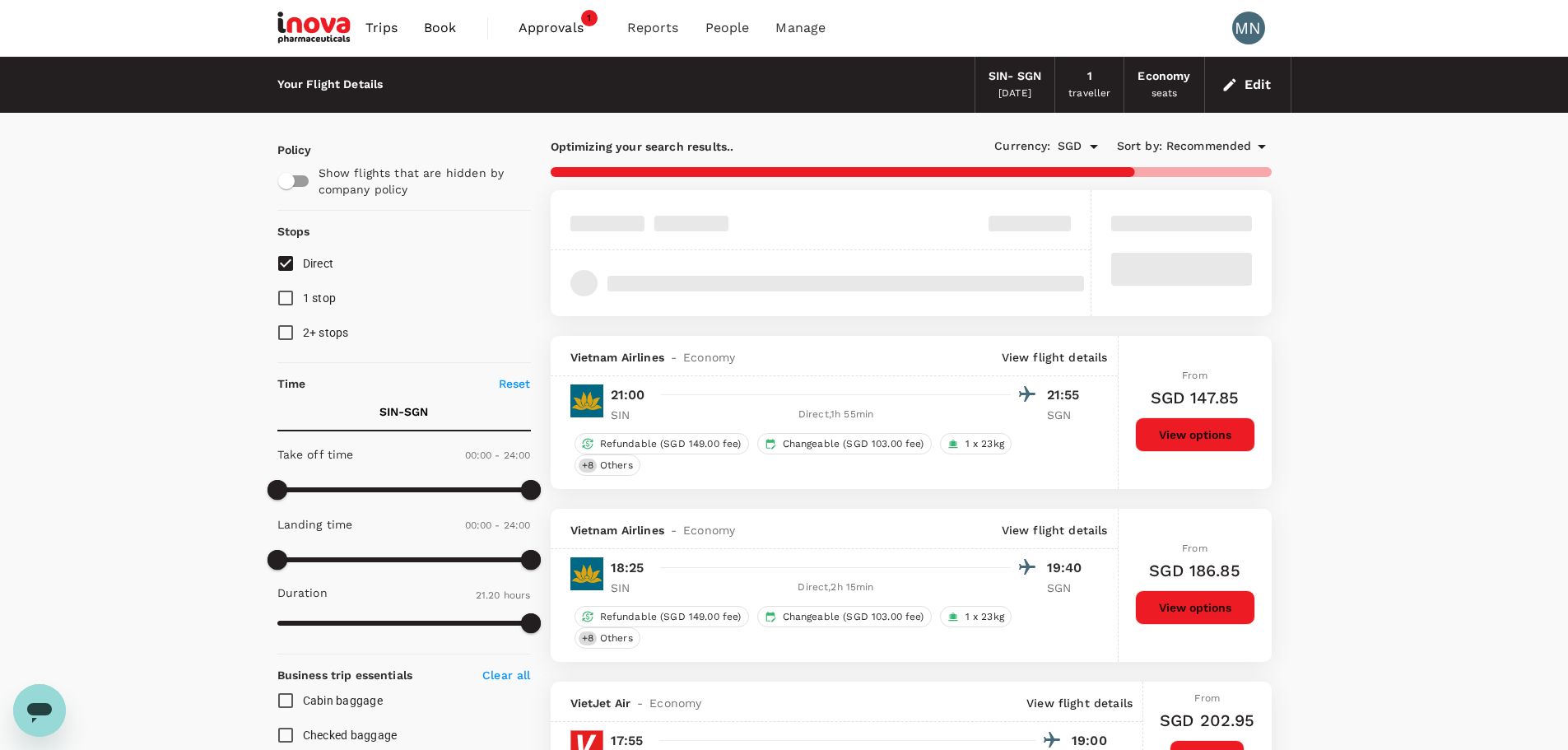 checkbox on "false" 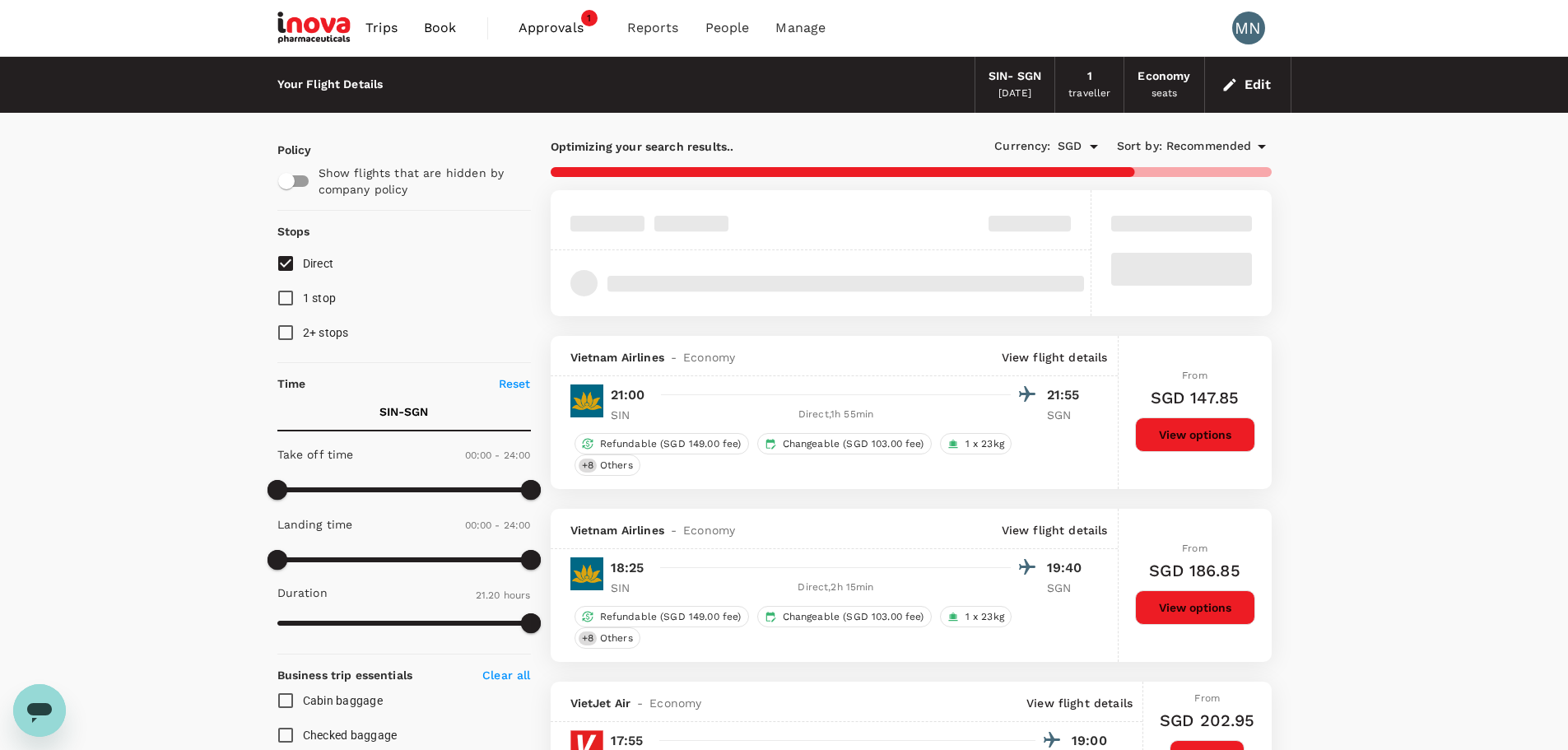 checkbox on "true" 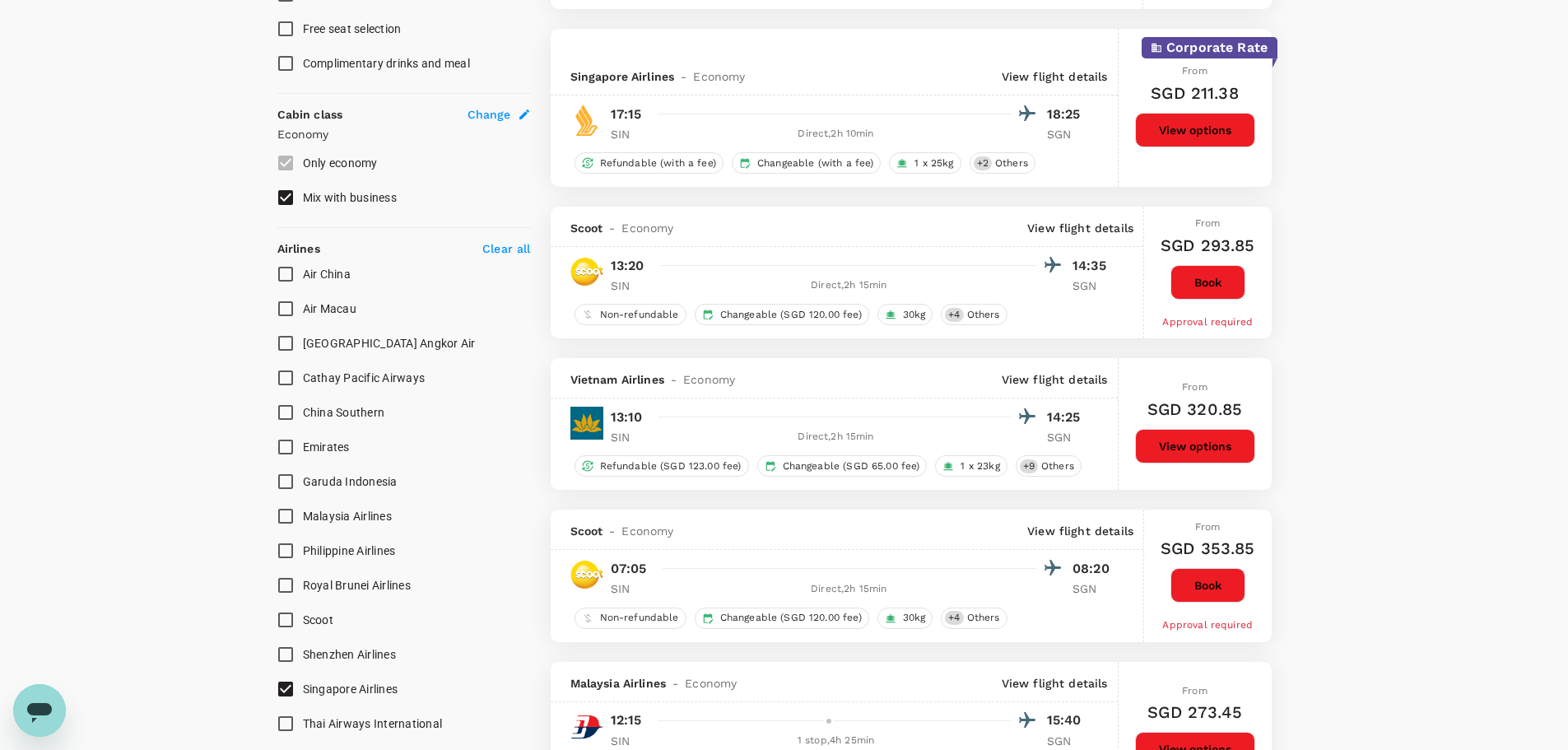 scroll, scrollTop: 1153, scrollLeft: 0, axis: vertical 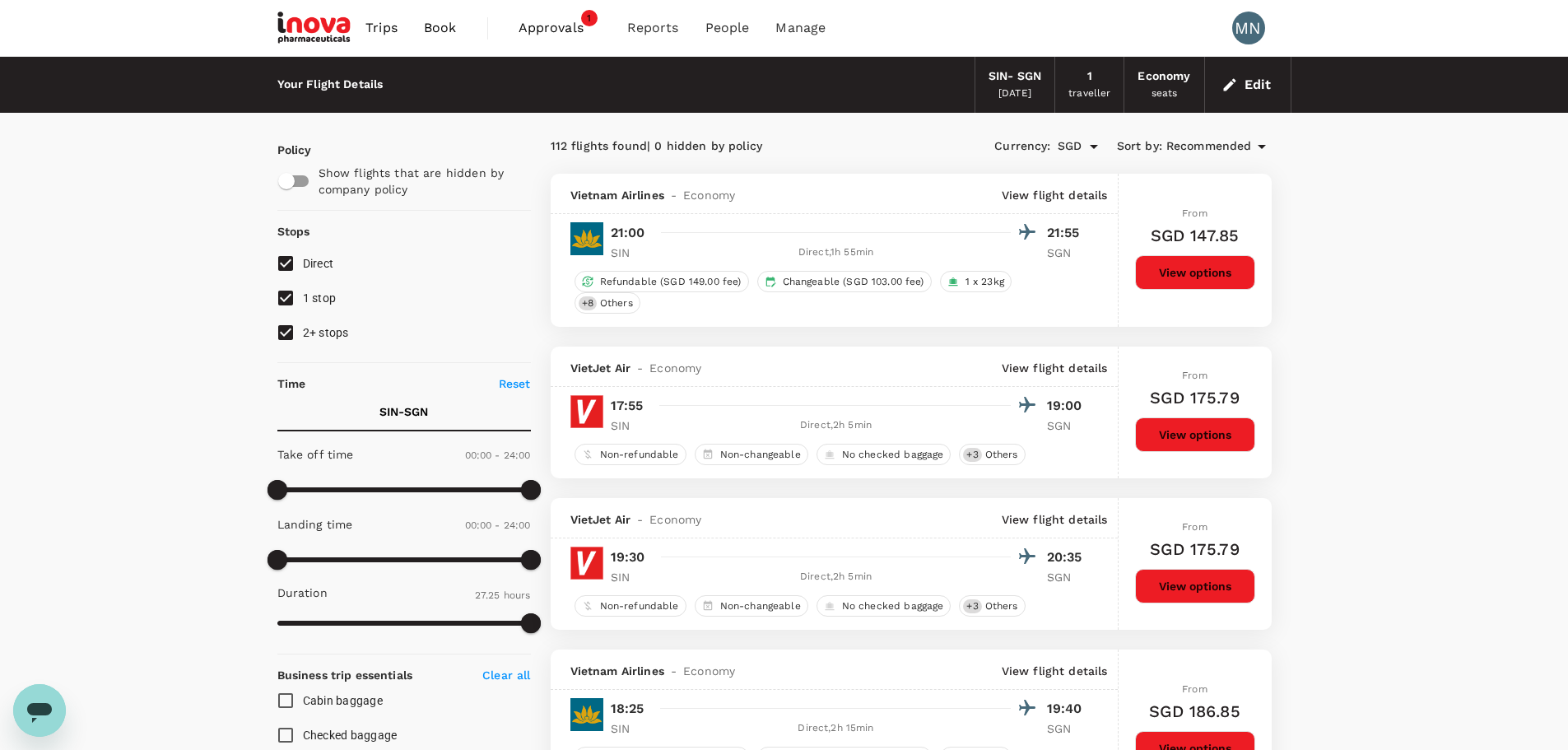 click on "1 stop" at bounding box center (286, 298) 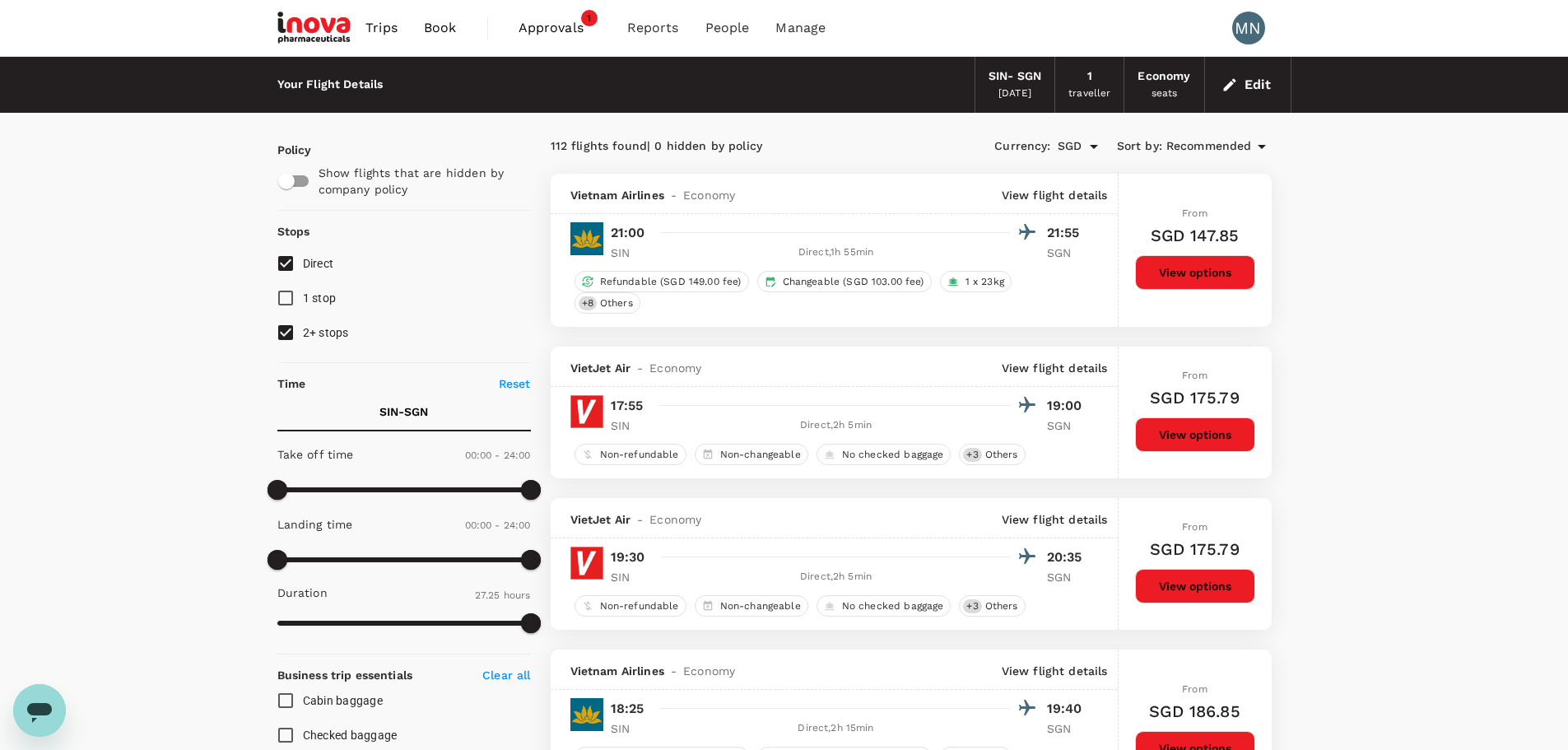 click on "2+ stops" at bounding box center (286, 333) 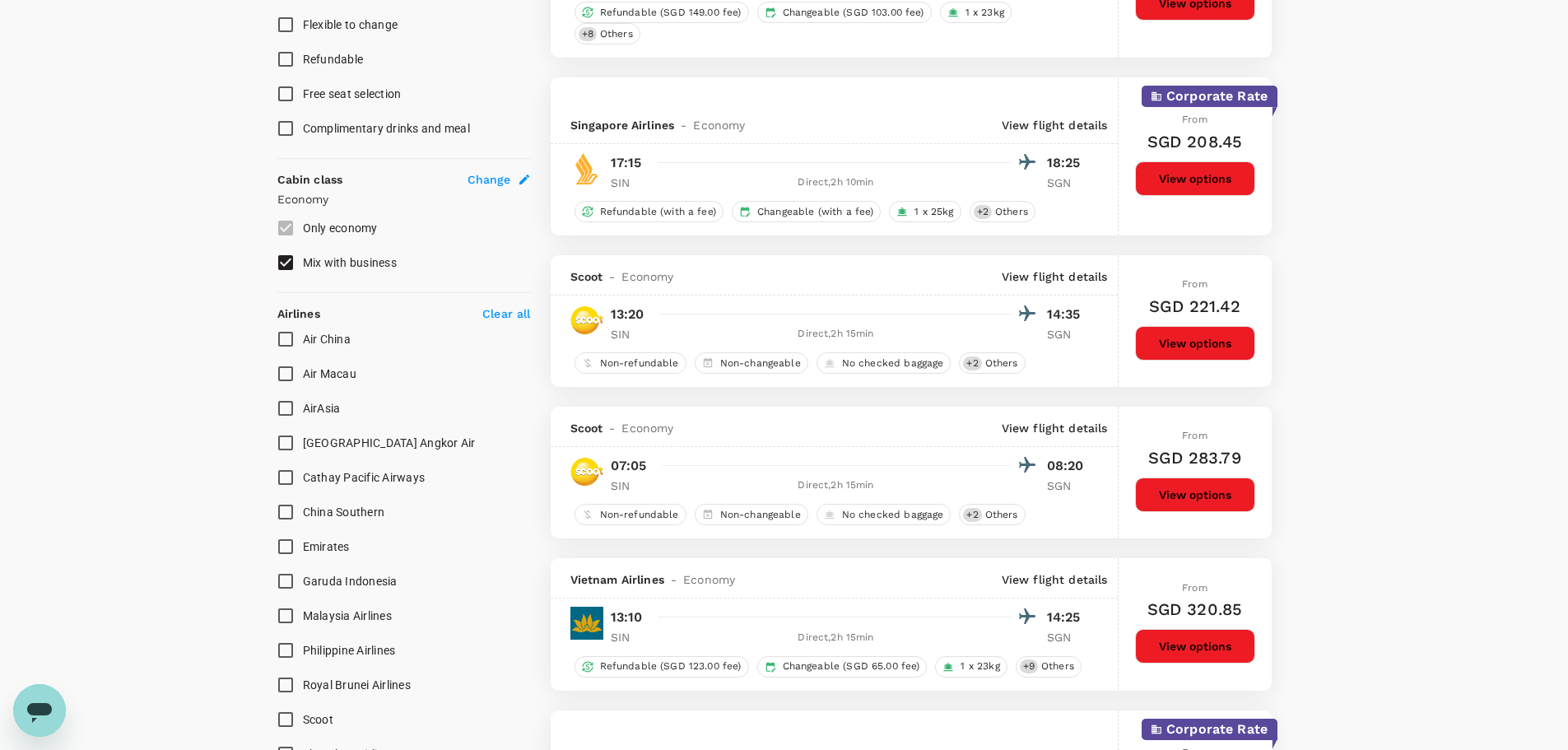 scroll, scrollTop: 741, scrollLeft: 0, axis: vertical 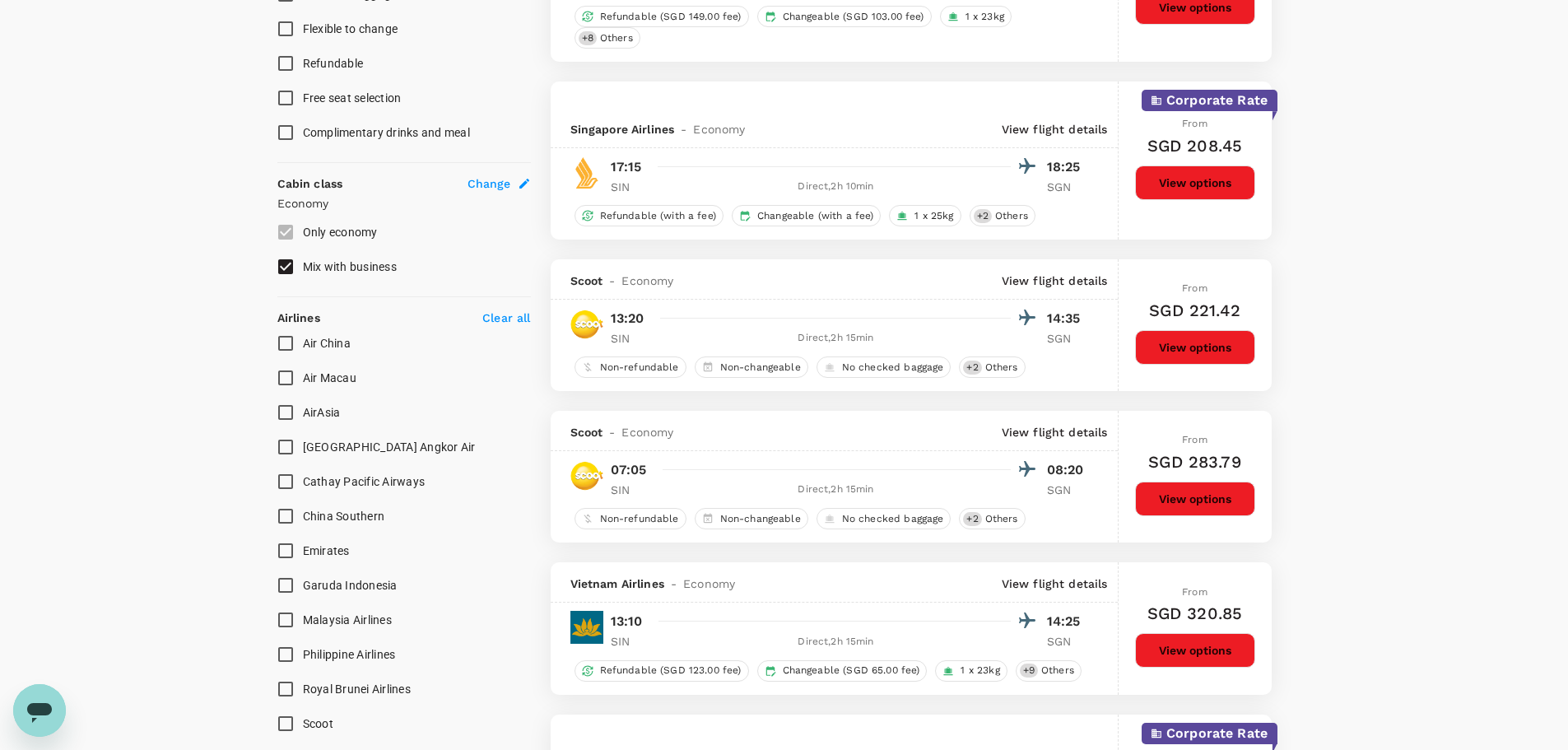 click on "Mix with business" at bounding box center (286, 267) 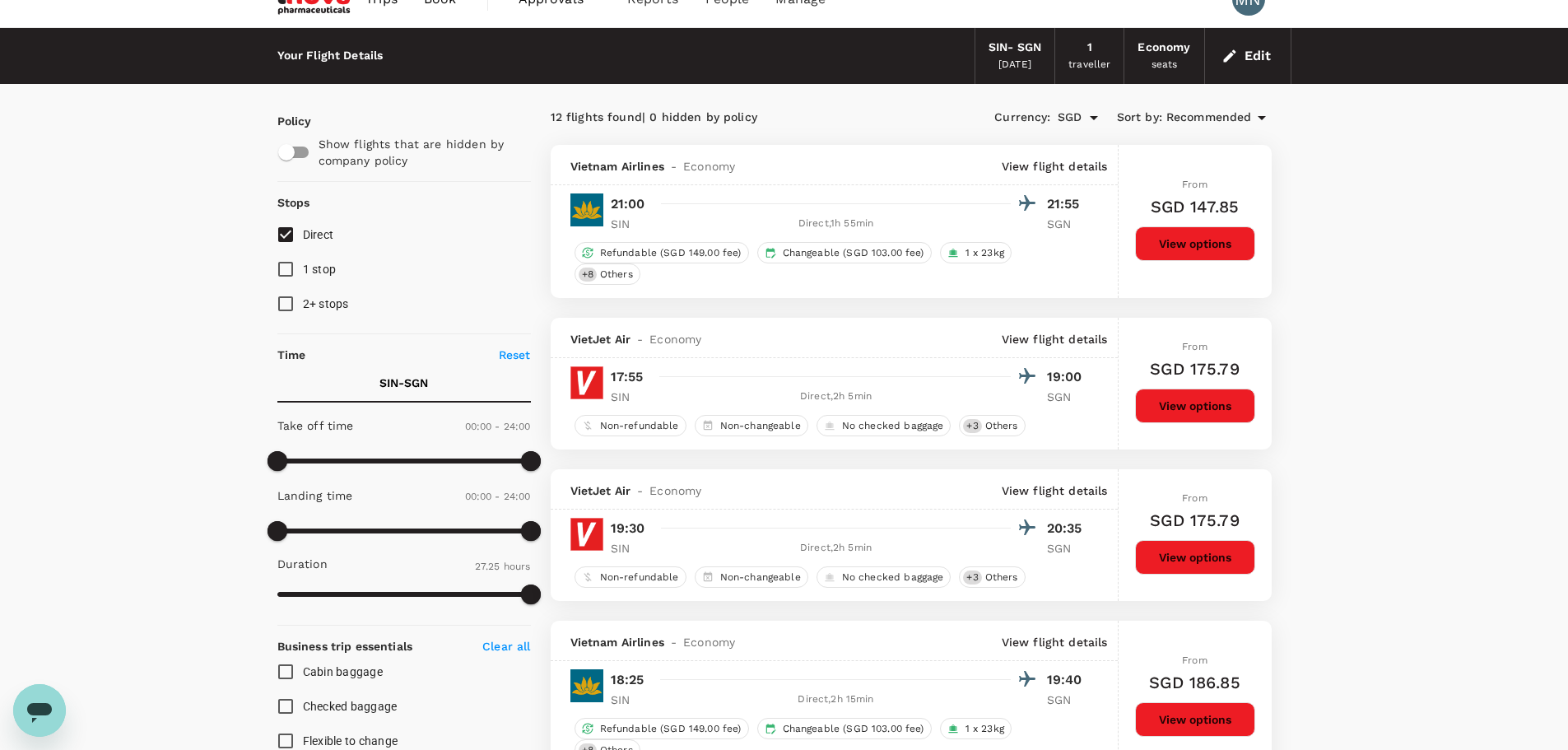 scroll, scrollTop: 0, scrollLeft: 0, axis: both 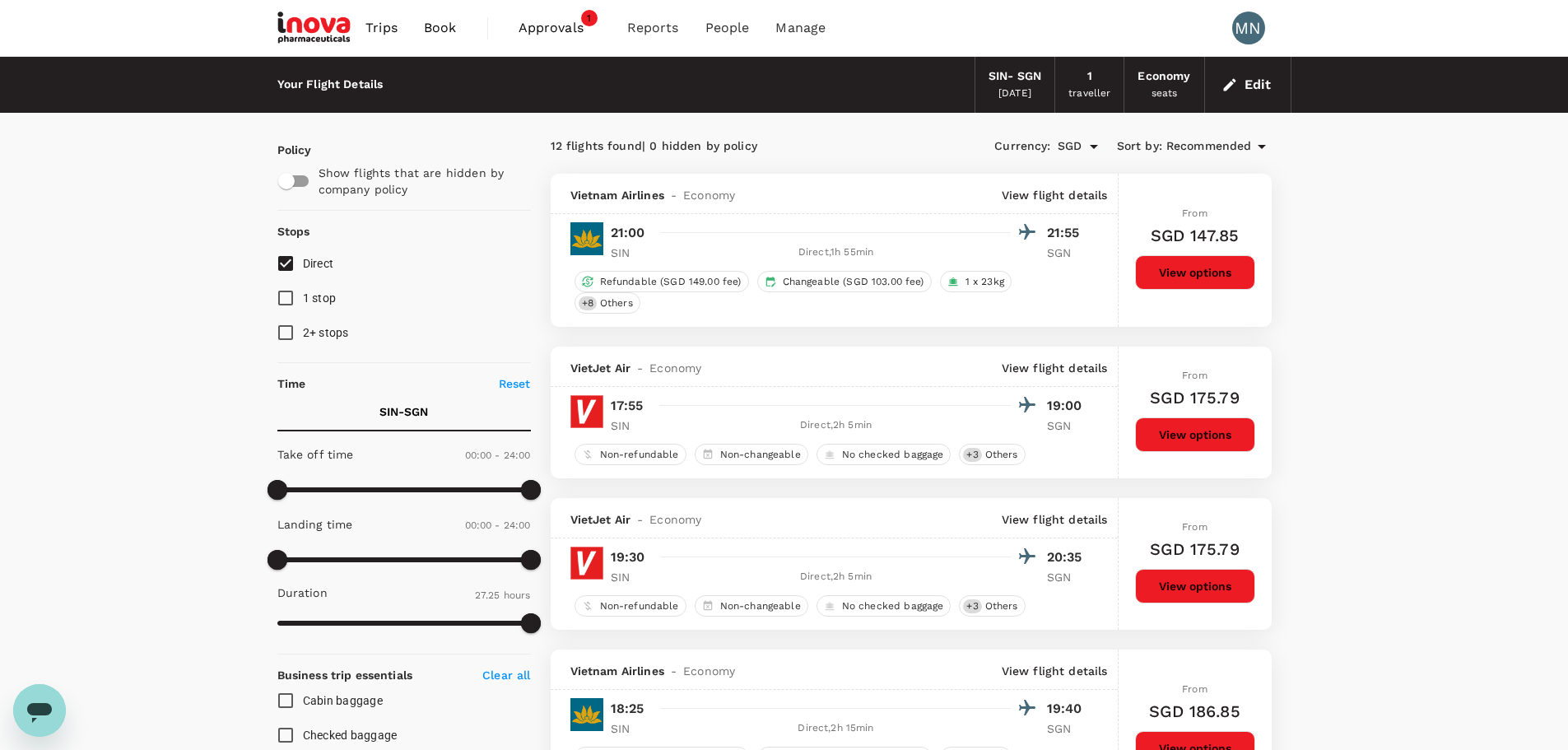 click on "Recommended" at bounding box center (1209, 147) 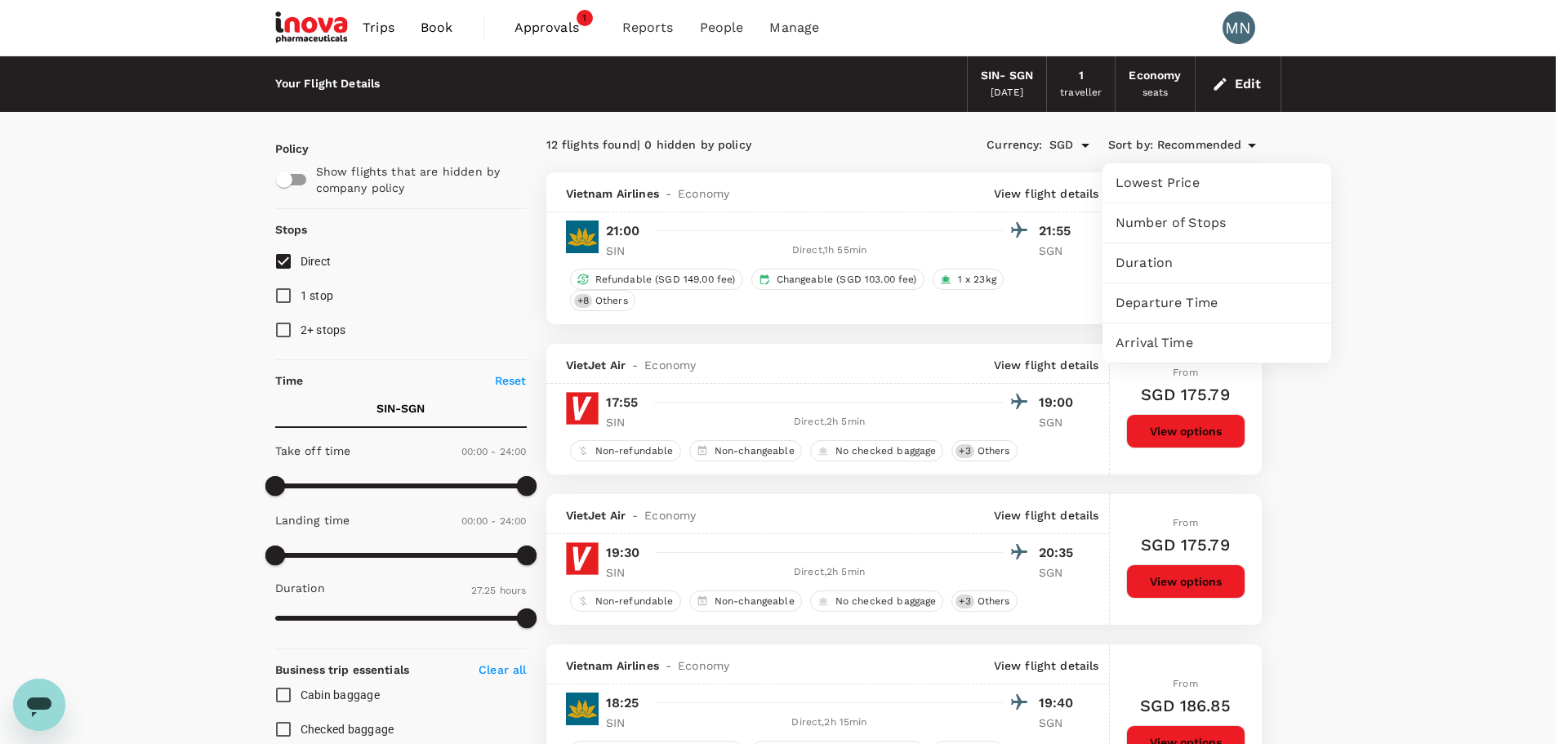 click on "Departure Time" at bounding box center [1217, 303] 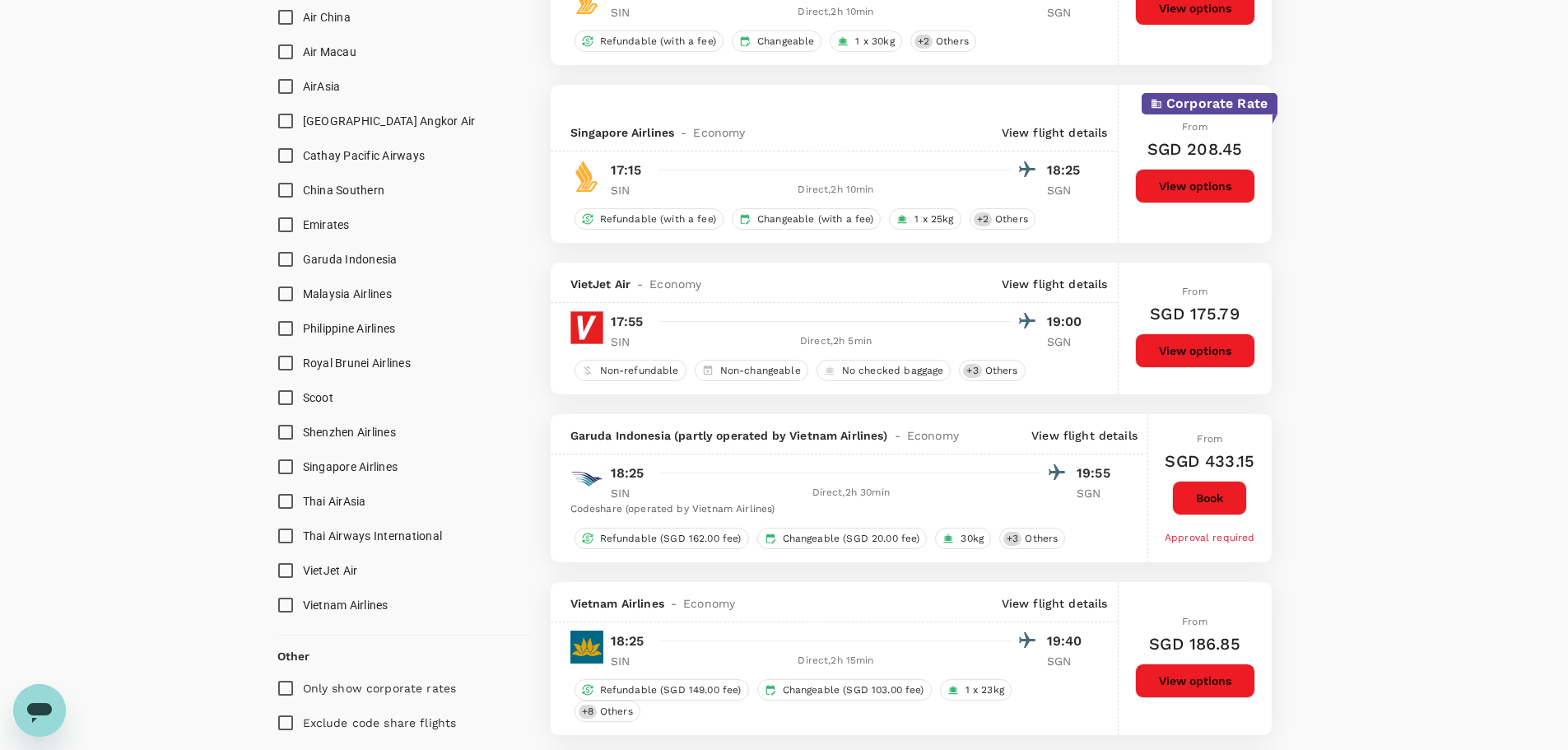 scroll, scrollTop: 1153, scrollLeft: 0, axis: vertical 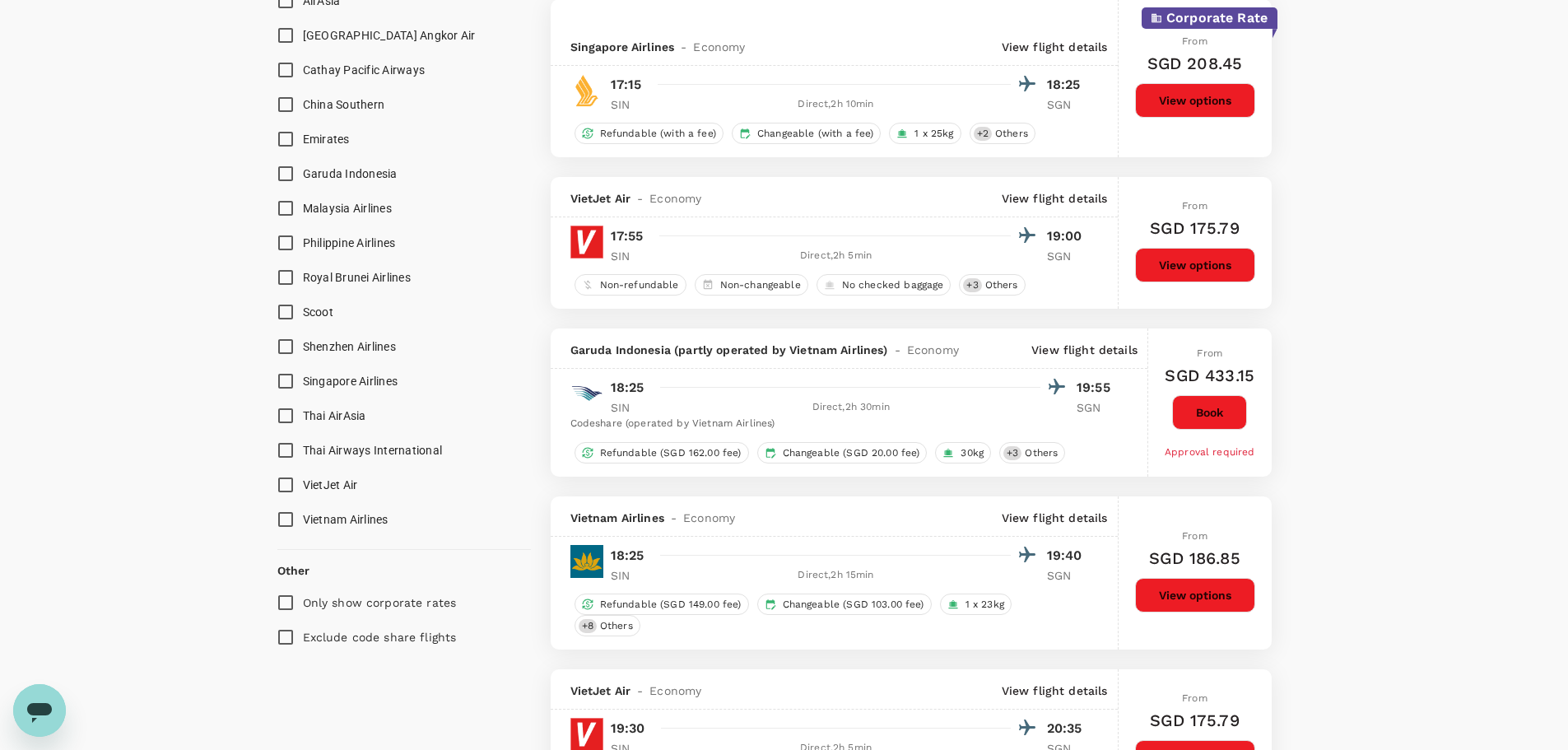 click on "Singapore Airlines" at bounding box center [286, 381] 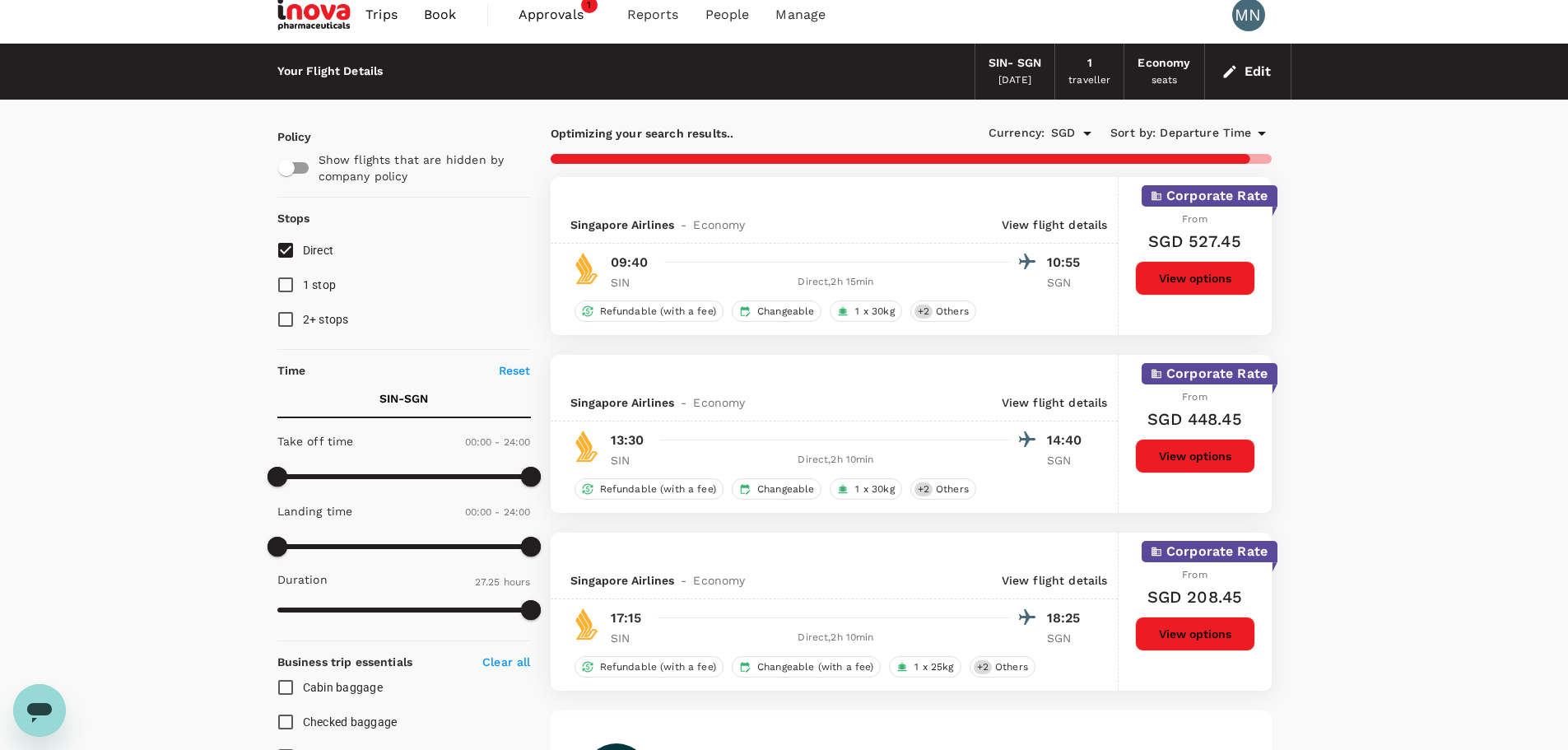 scroll, scrollTop: 0, scrollLeft: 0, axis: both 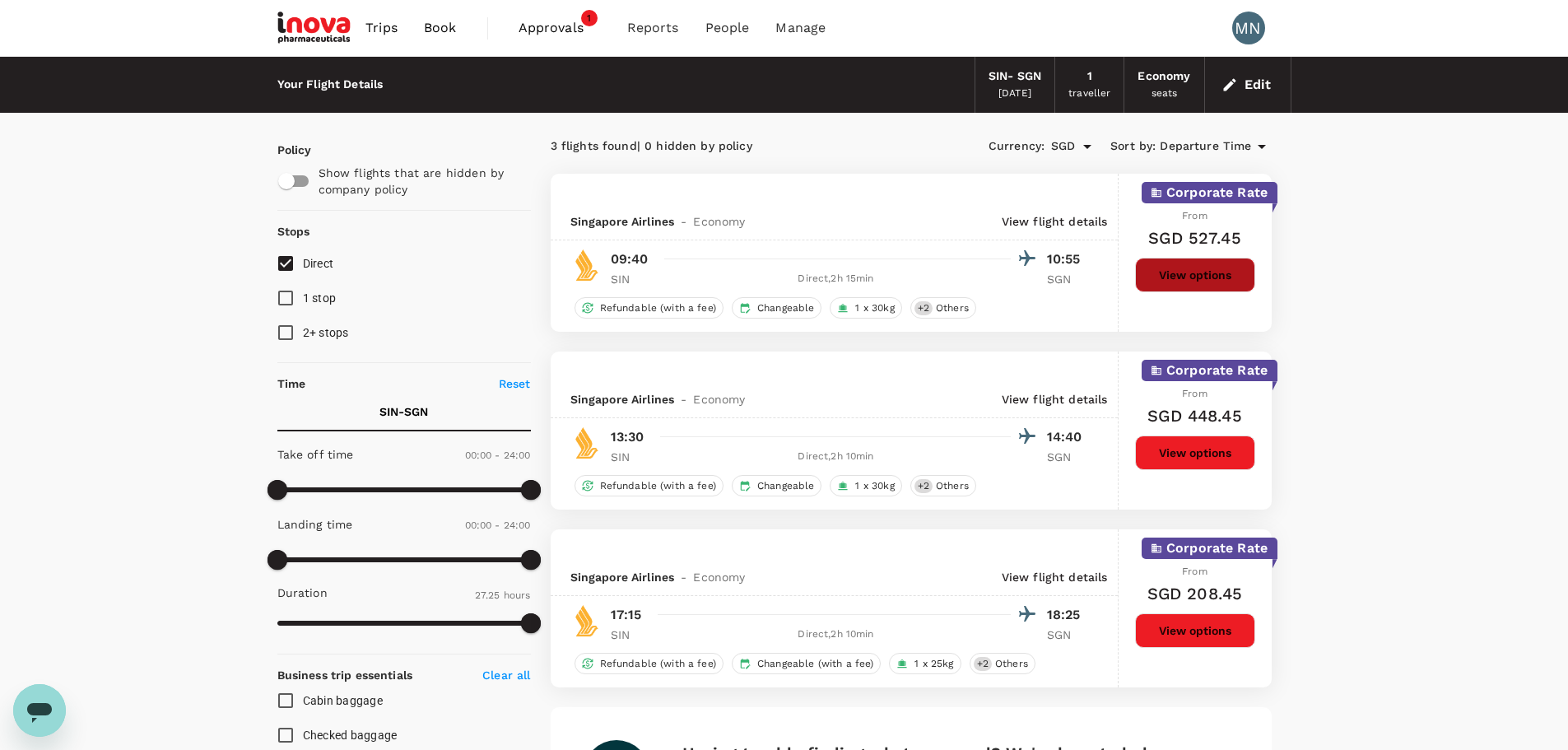 click on "View options" at bounding box center [1195, 275] 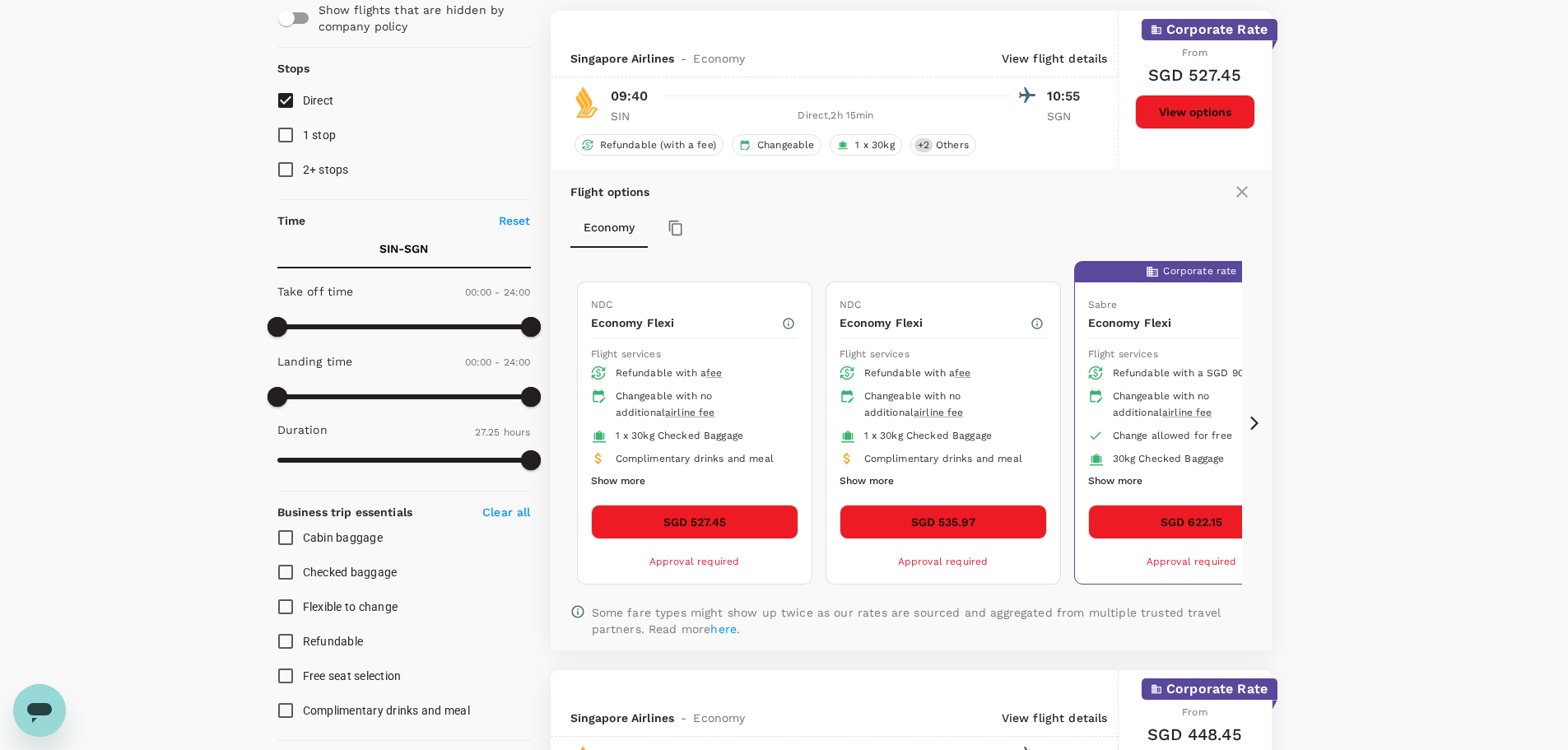 scroll, scrollTop: 174, scrollLeft: 0, axis: vertical 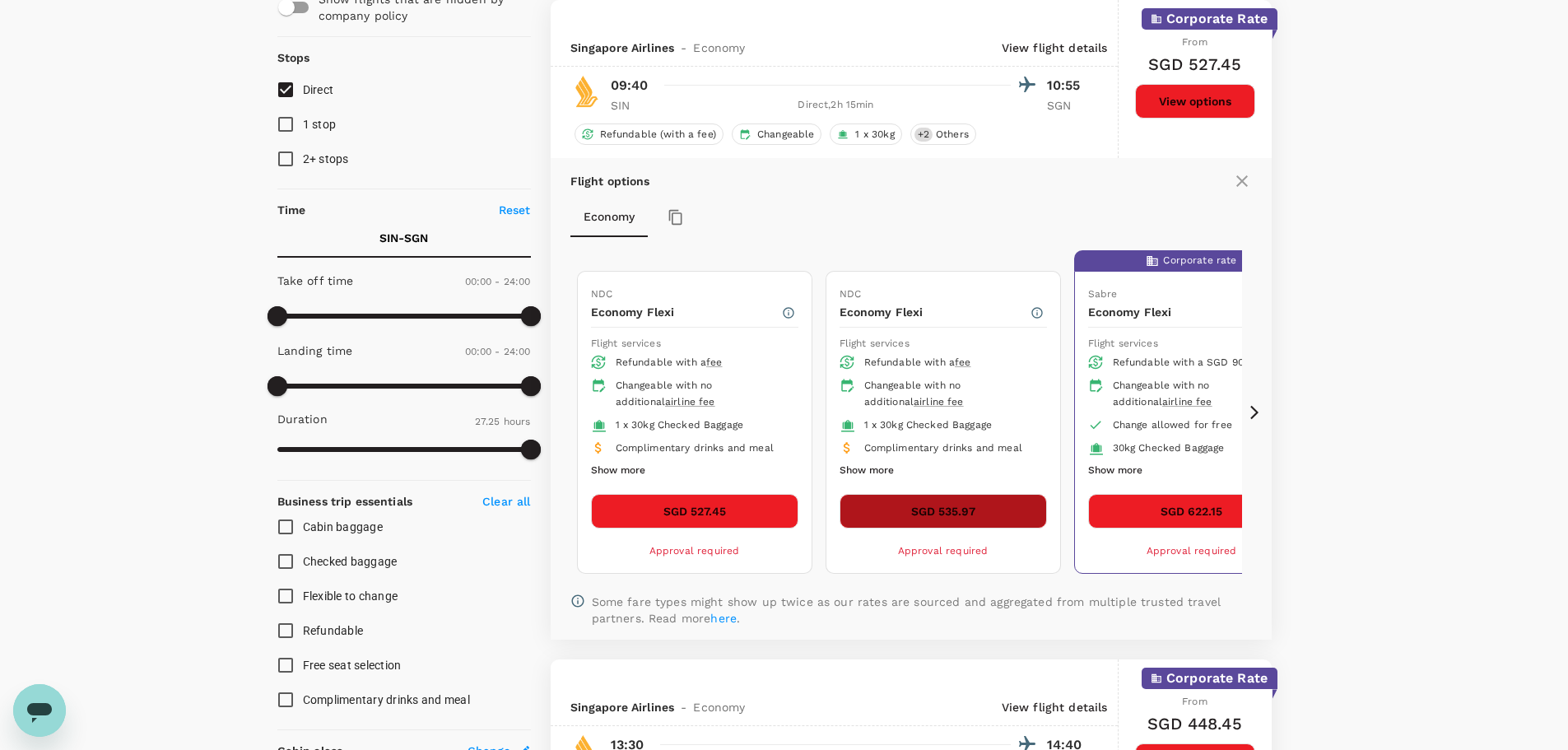 click on "SGD 535.97" at bounding box center (943, 511) 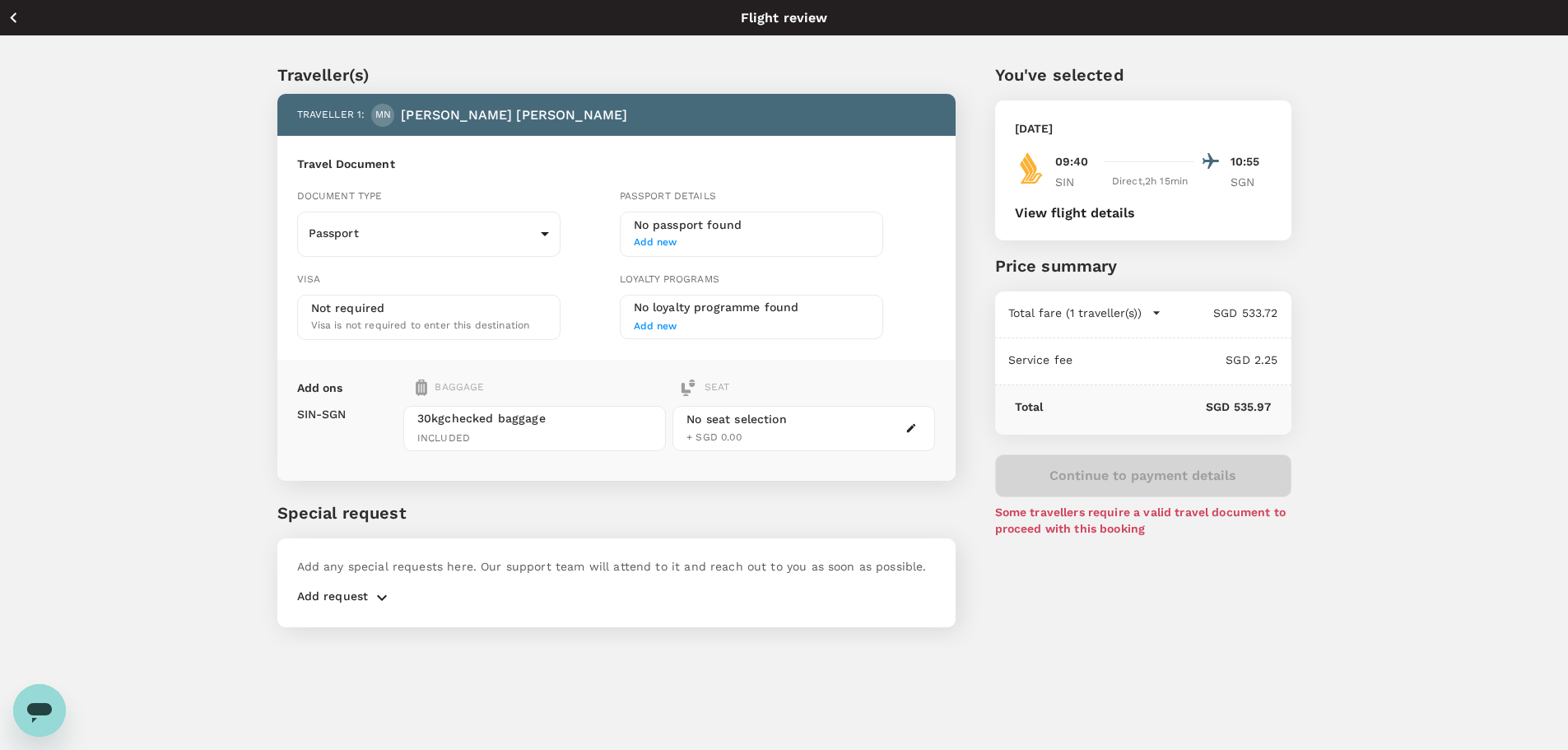 click 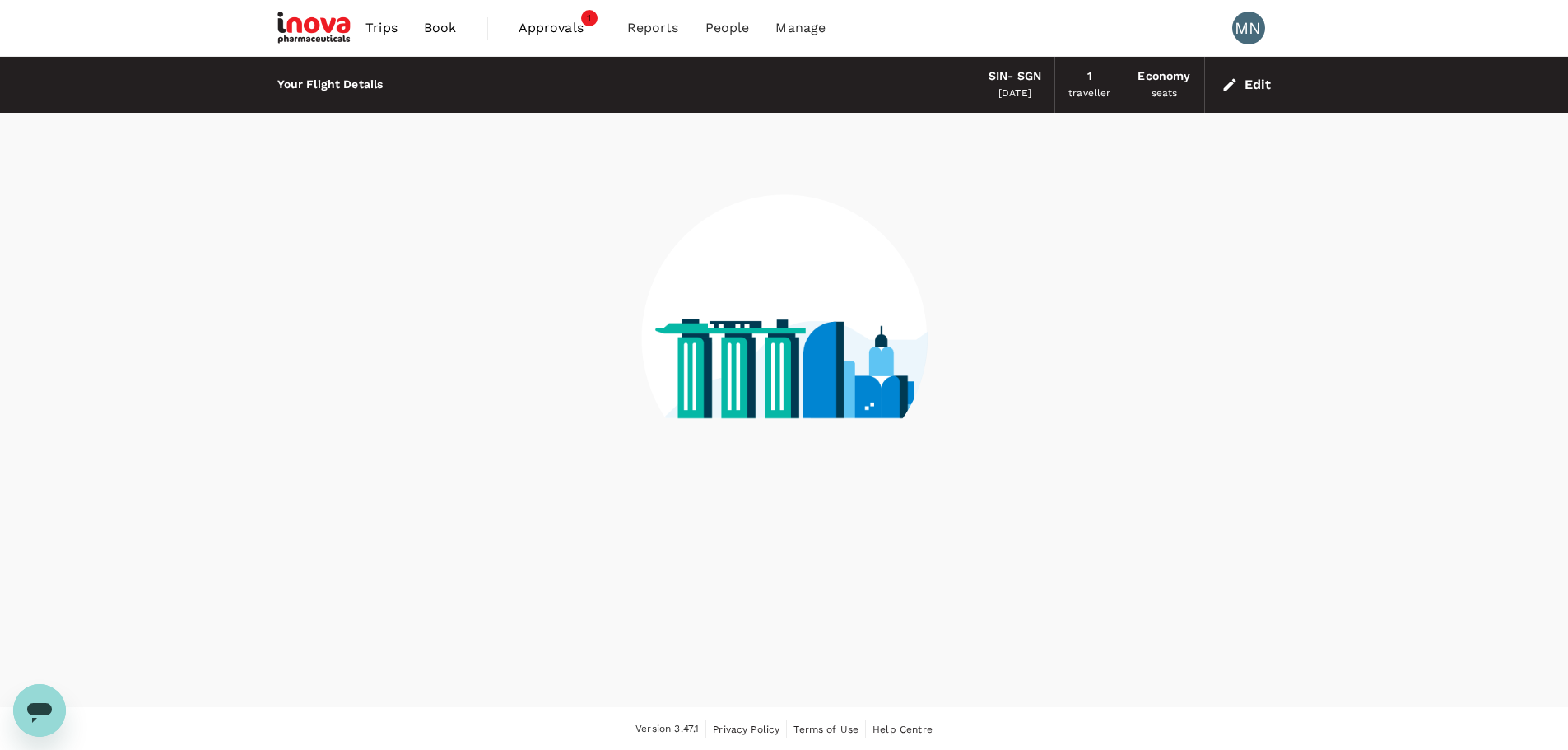 scroll, scrollTop: 2, scrollLeft: 0, axis: vertical 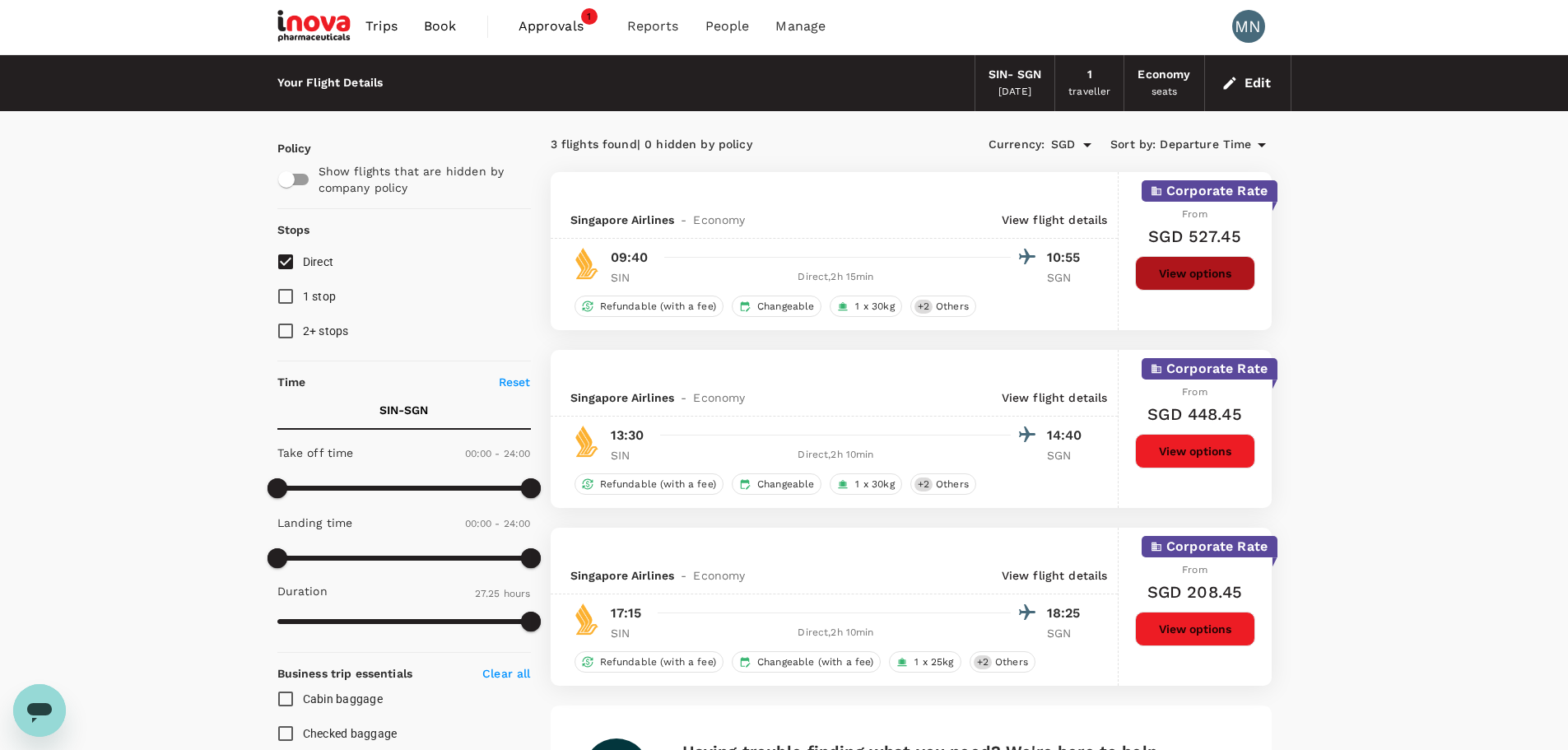 click on "View options" at bounding box center (1195, 273) 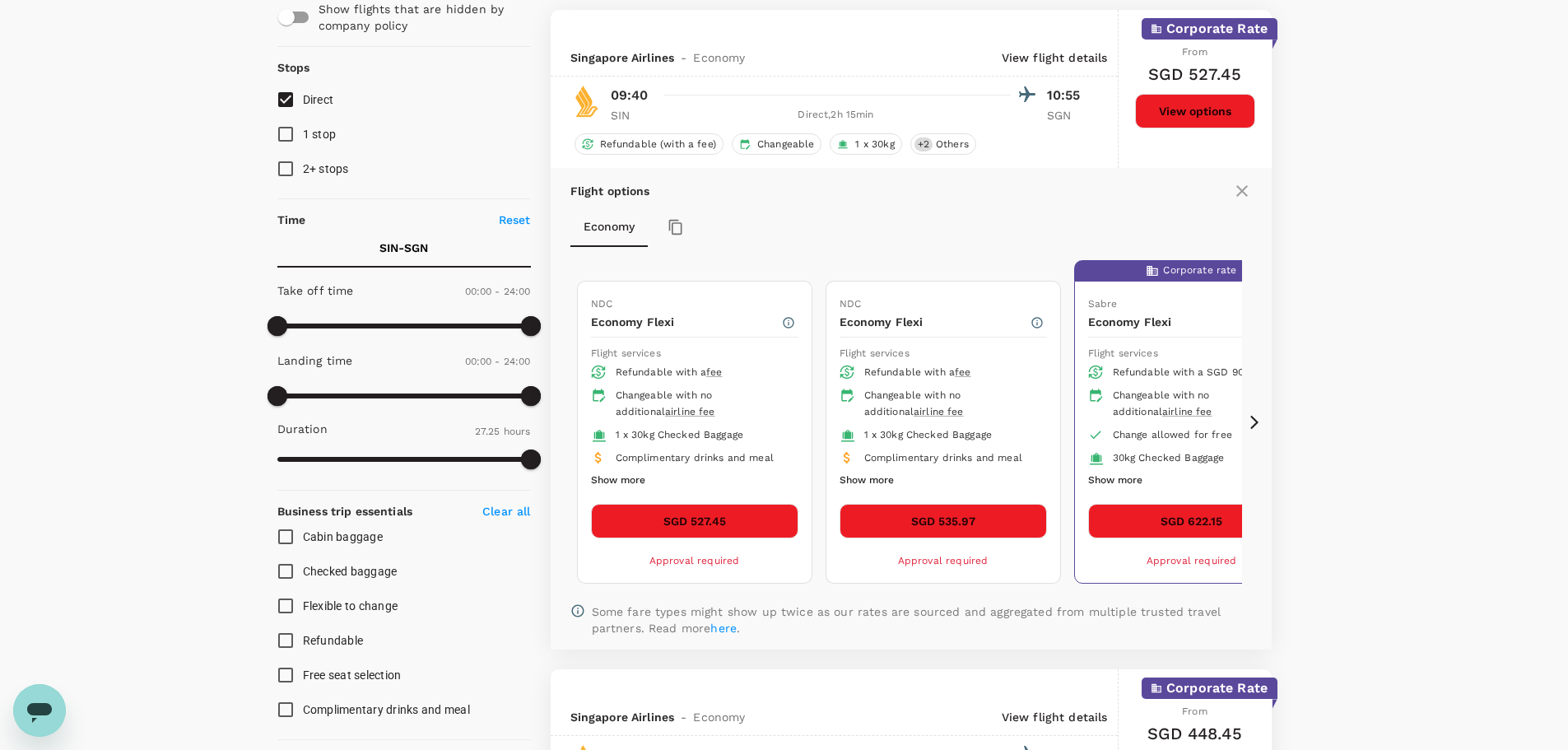 scroll, scrollTop: 174, scrollLeft: 0, axis: vertical 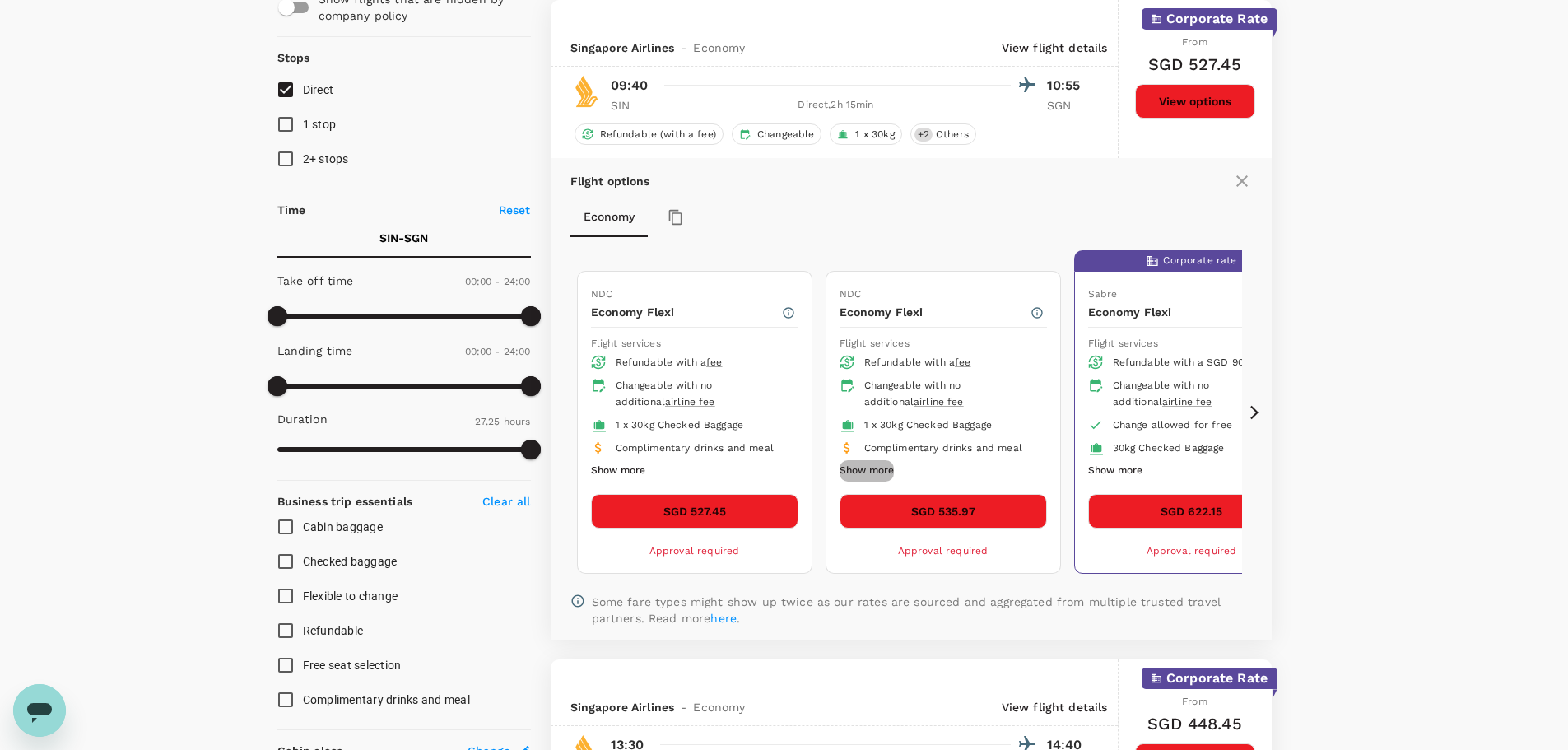 click on "Show more" at bounding box center [867, 471] 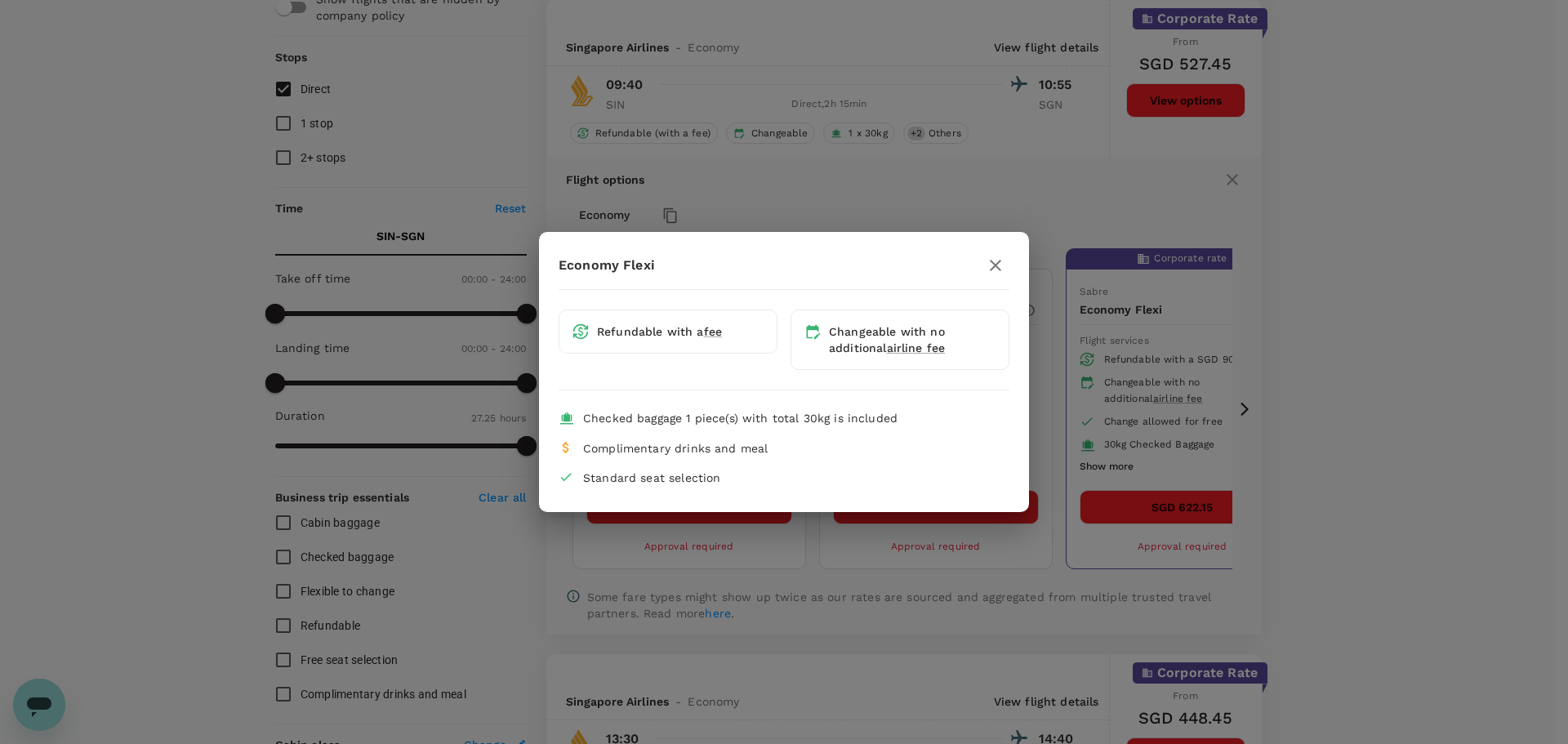 click 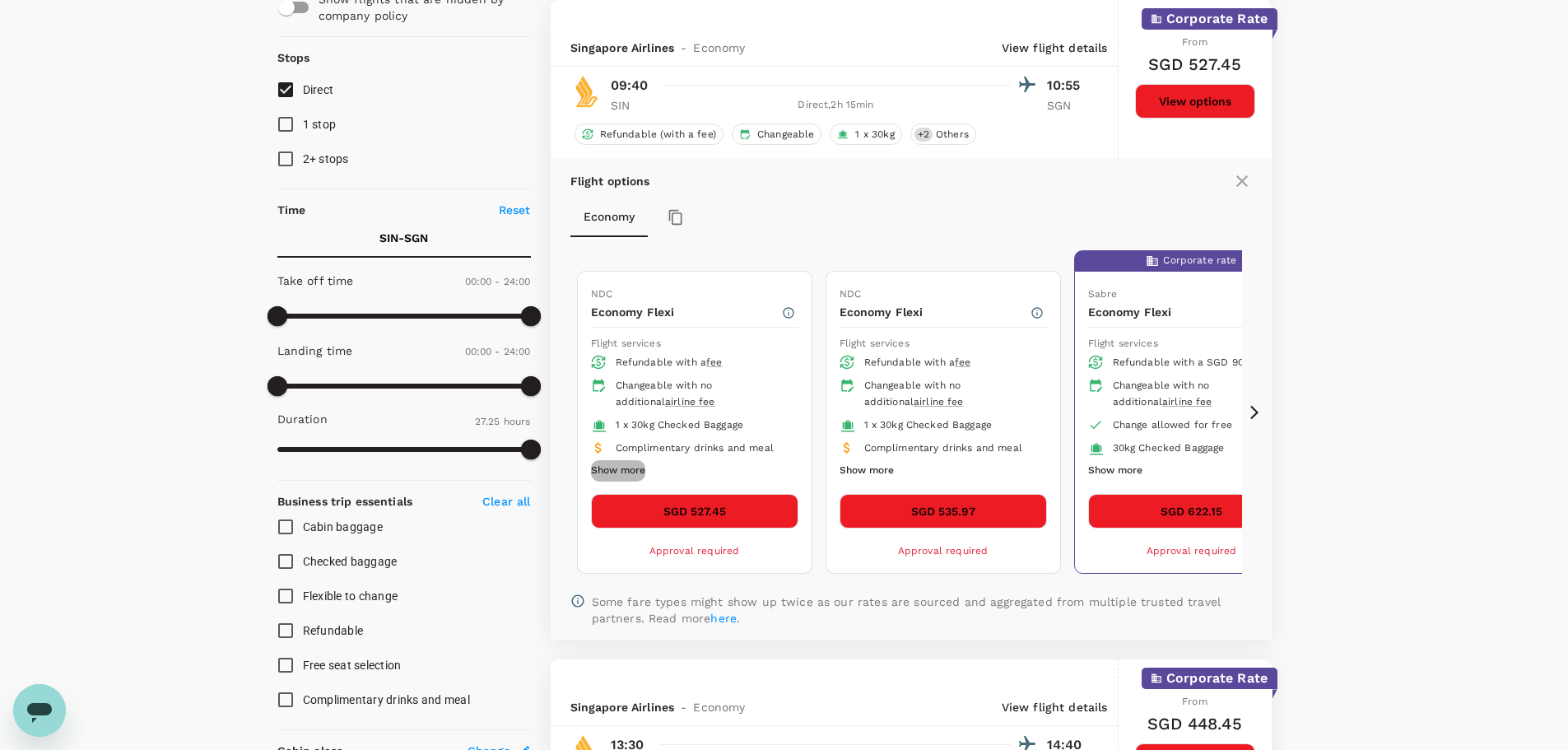 click on "Show more" at bounding box center (618, 471) 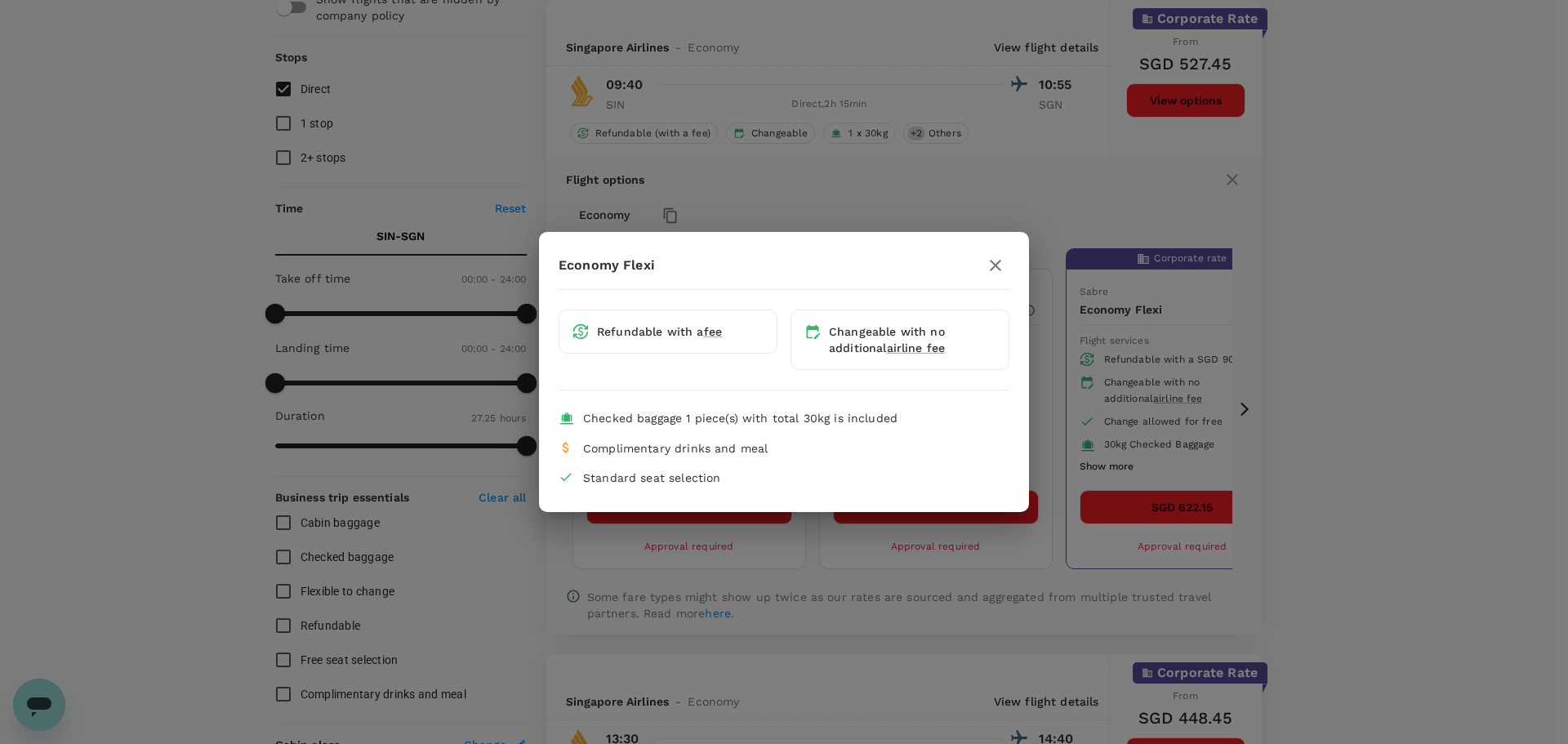 click 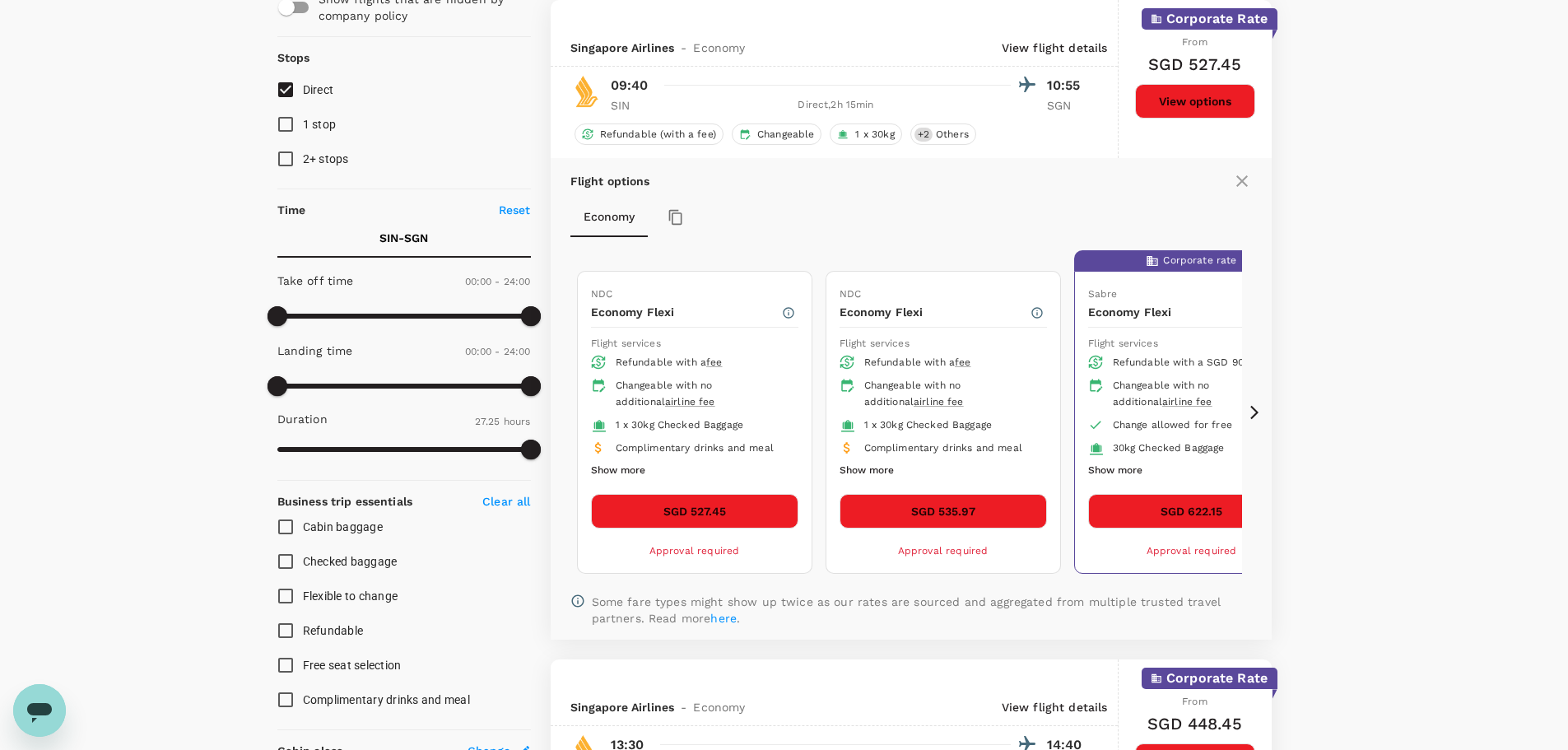 click on "Show more" at bounding box center [867, 471] 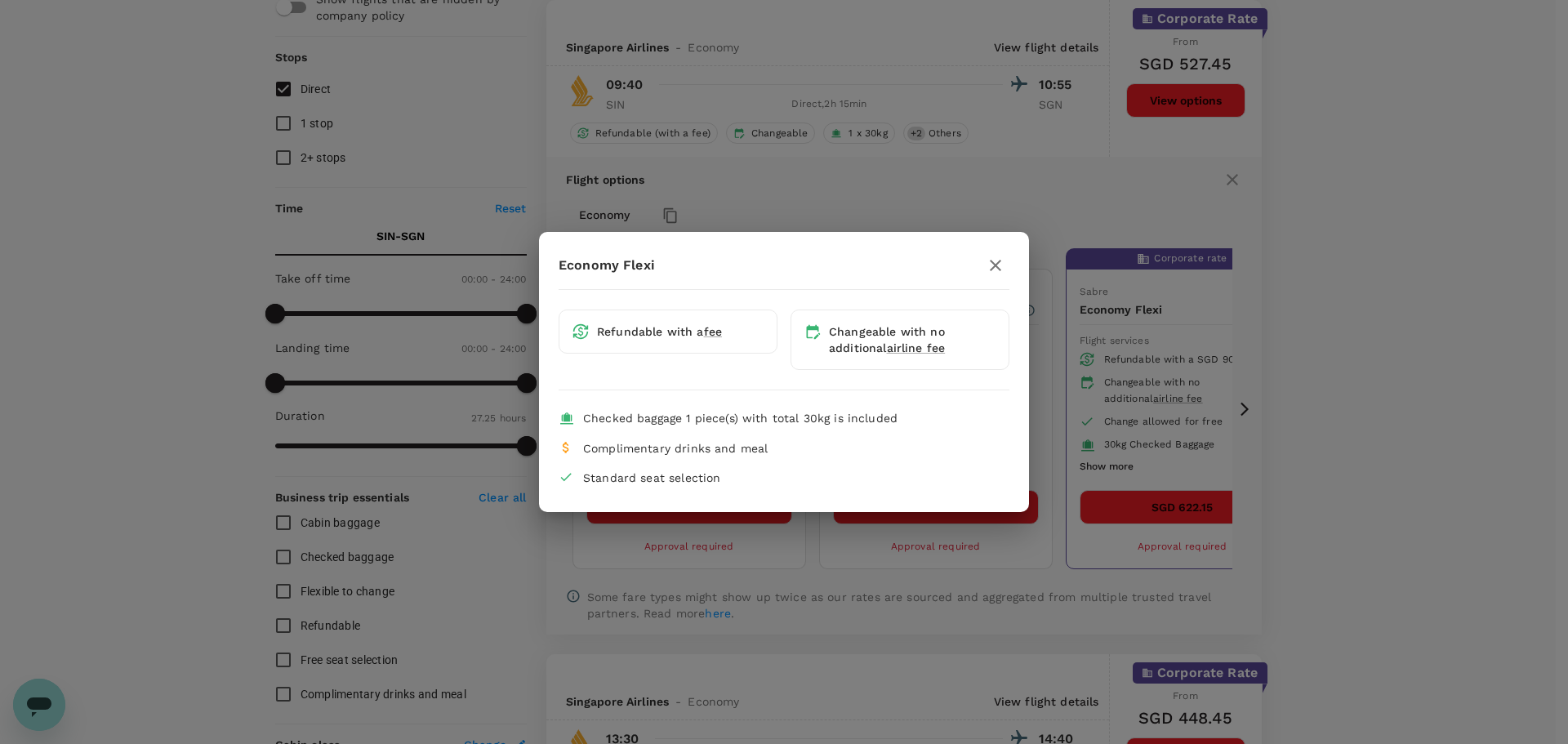 click 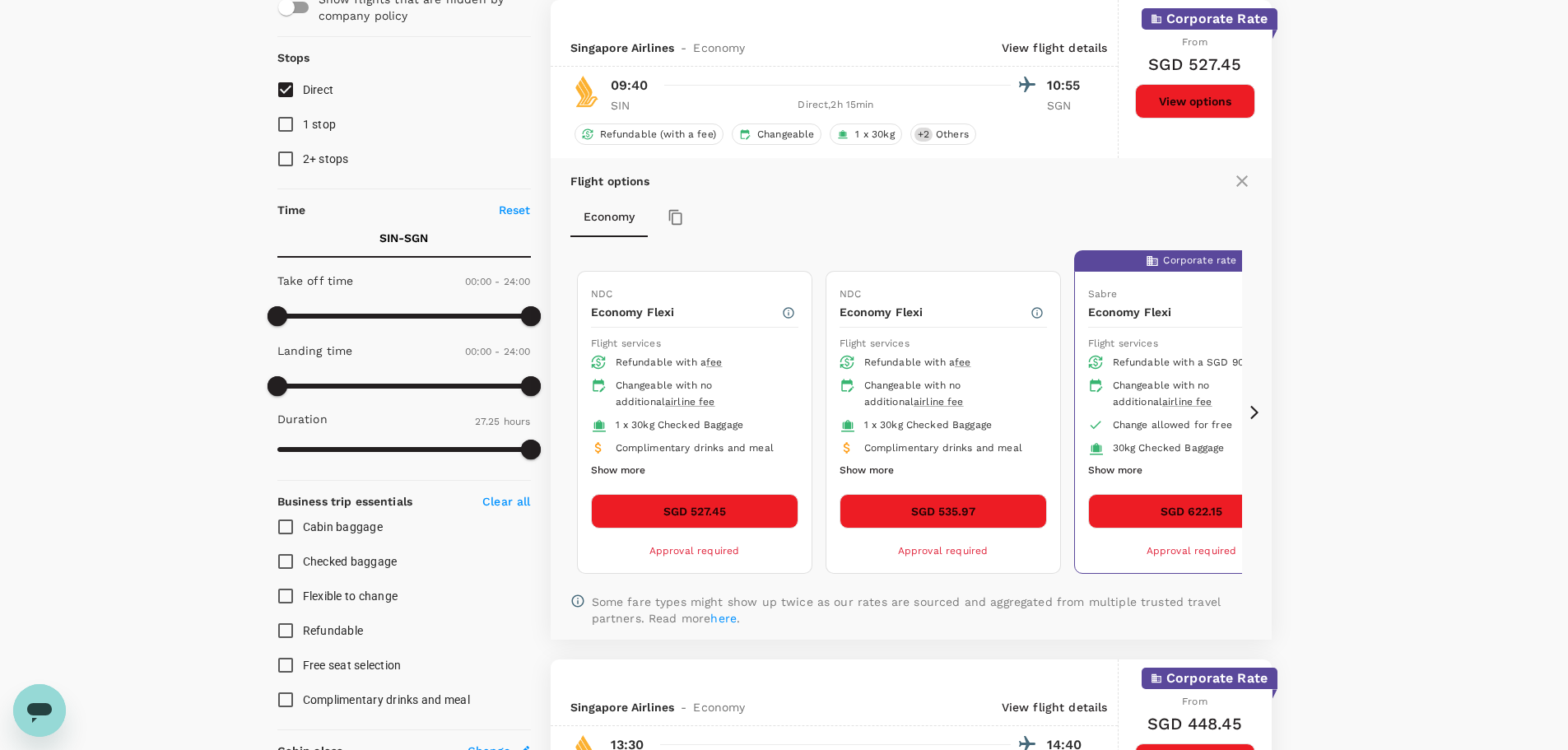 click on "SGD 527.45" at bounding box center [695, 511] 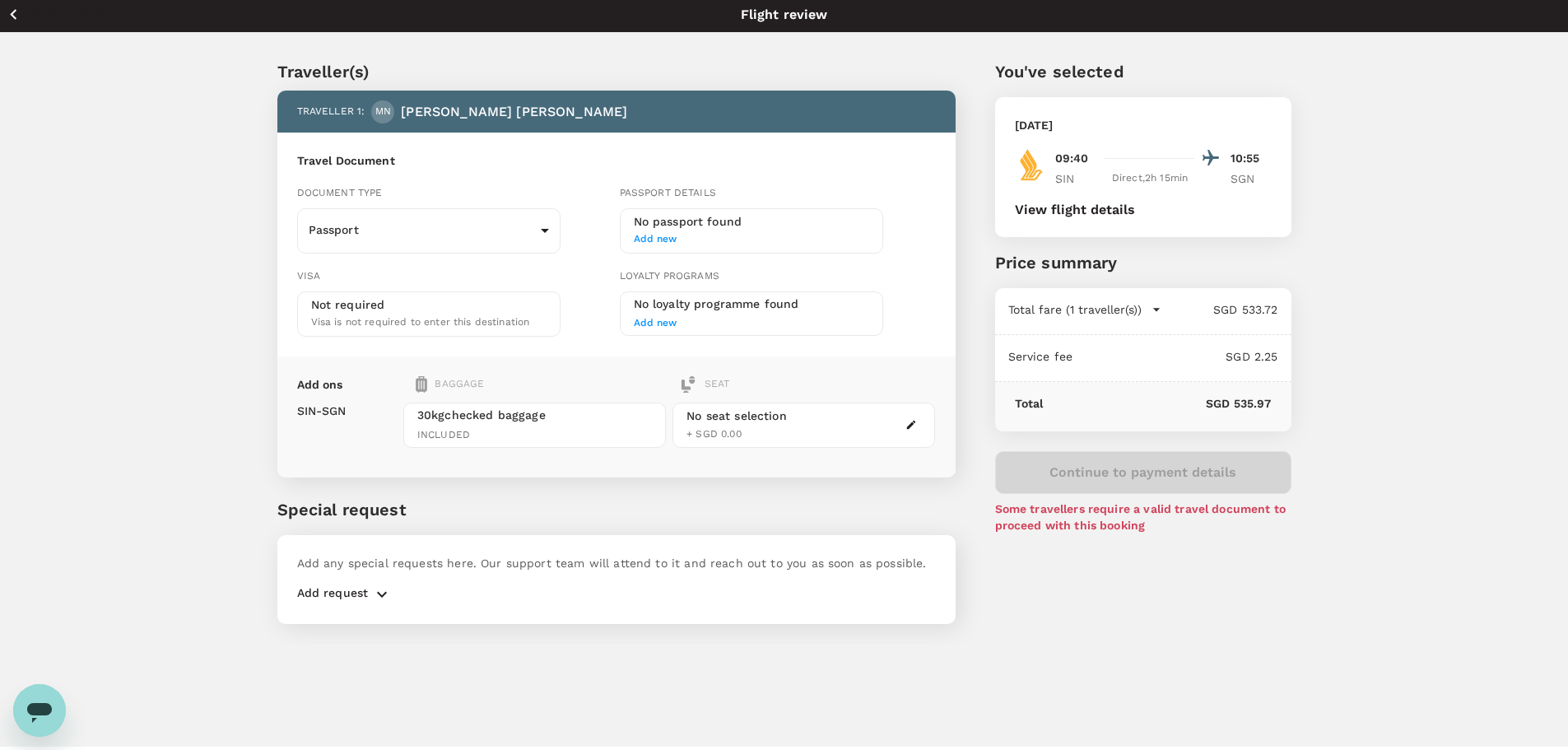 scroll, scrollTop: 0, scrollLeft: 0, axis: both 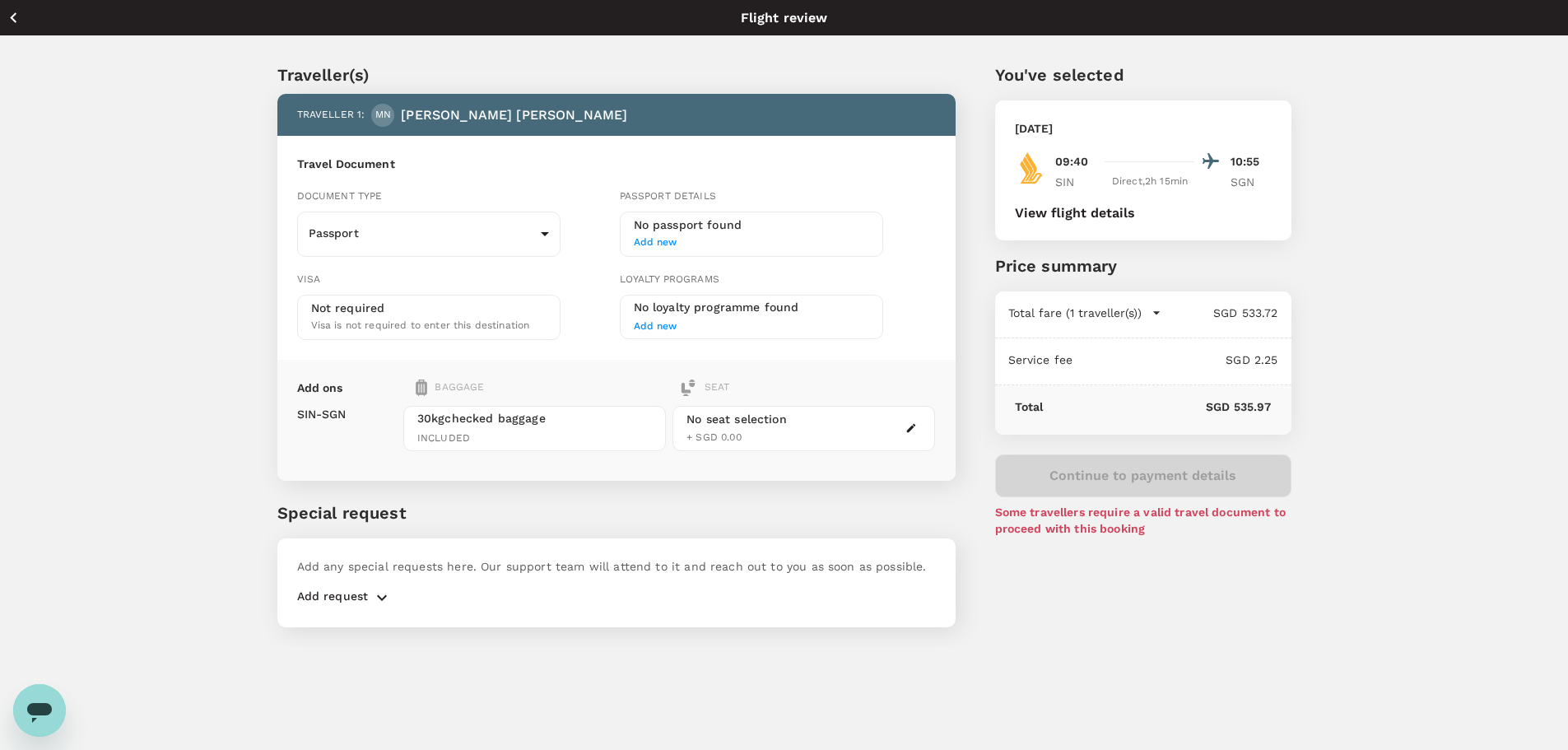 click on "No seat selection + SGD 0.00" at bounding box center (803, 428) 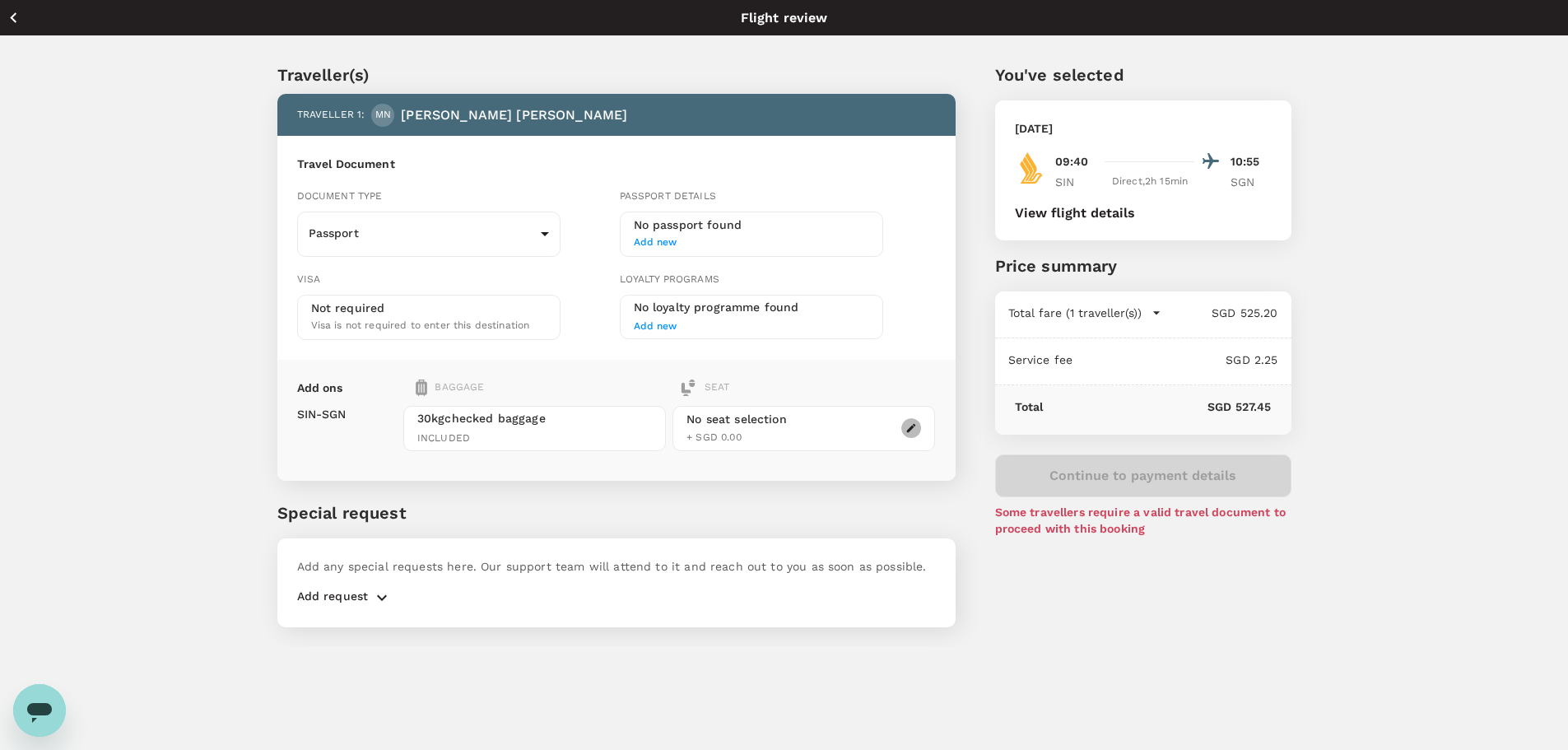 click 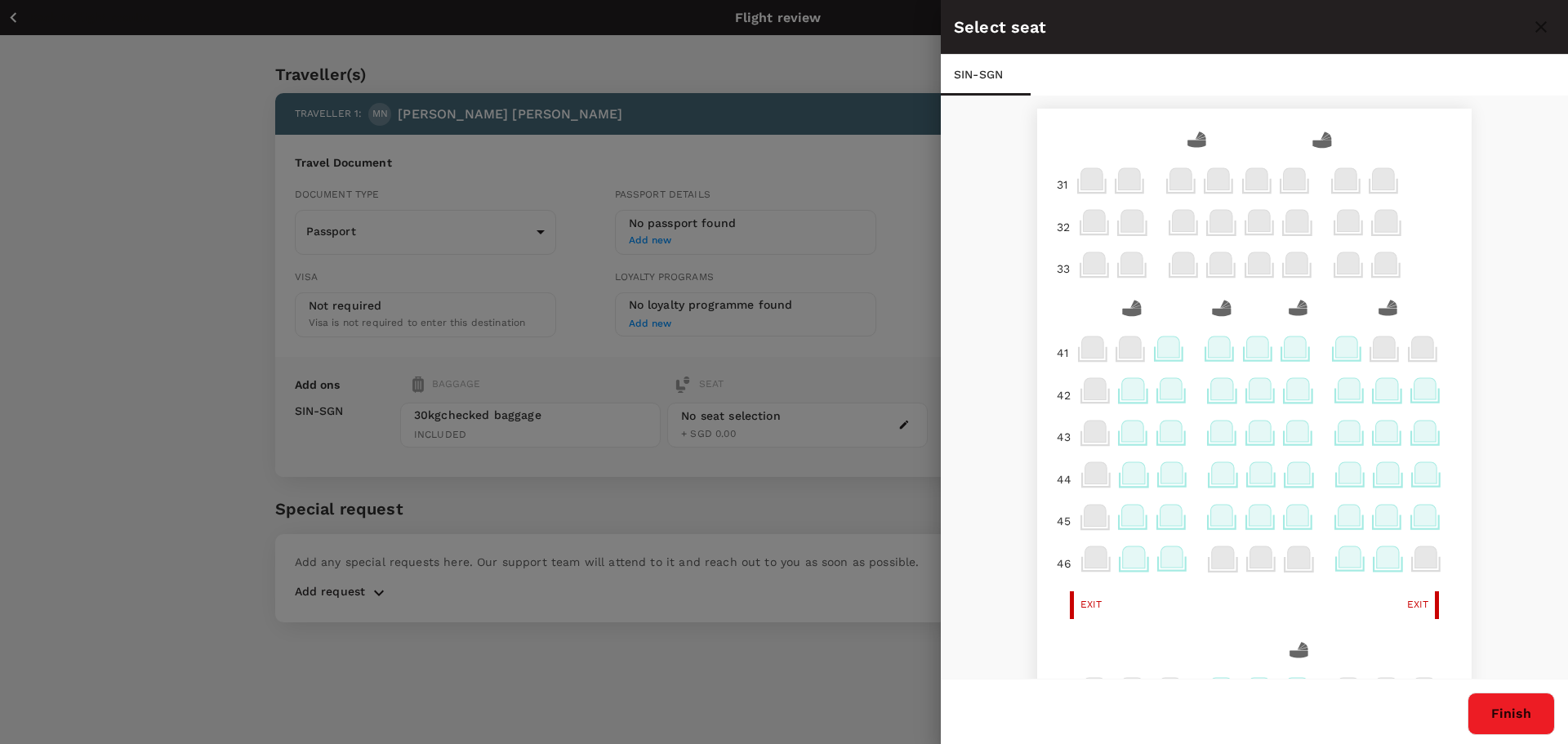 click at bounding box center [784, 372] 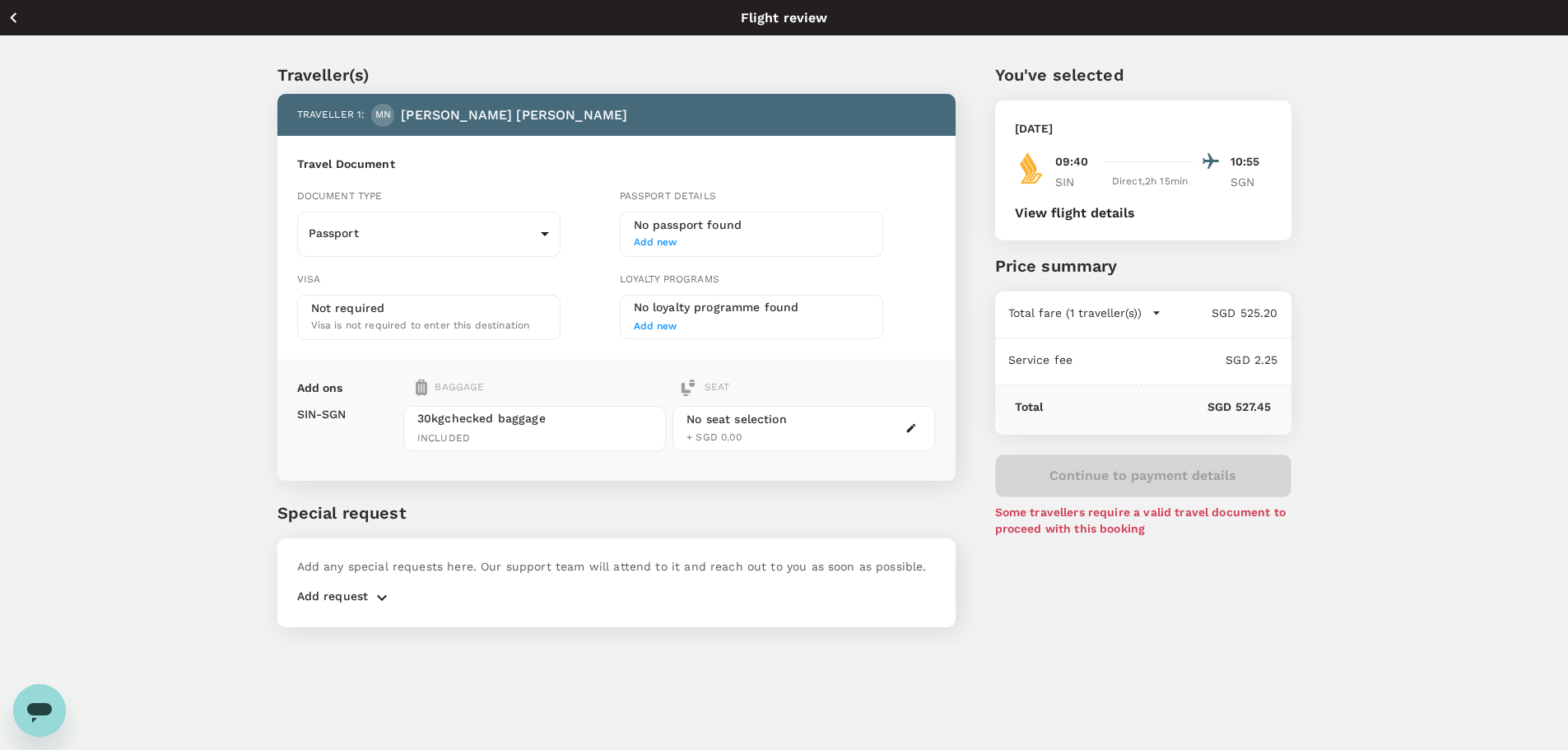 click on "View flight details" at bounding box center [1075, 213] 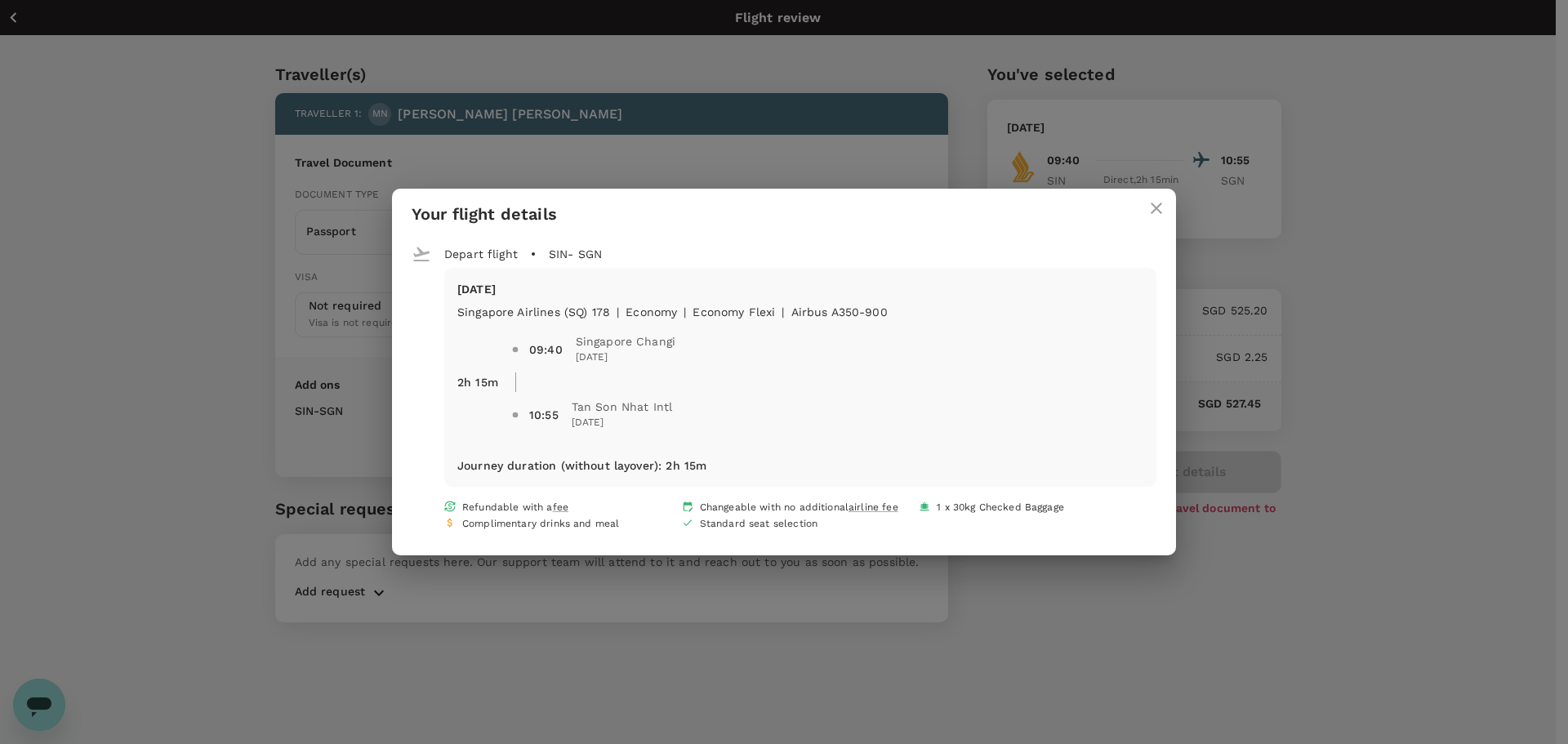 click on "Mon, 21 Jul Singapore Airlines (SQ) 178 | economy | Economy Flexi   | Airbus A350-900 2h 15m 09:40 Singapore Changi 21 Jul 2025 10:55 Tan Son Nhat Intl 21 Jul 2025 Journey duration (without layover) : 2h 15m" at bounding box center [800, 377] 